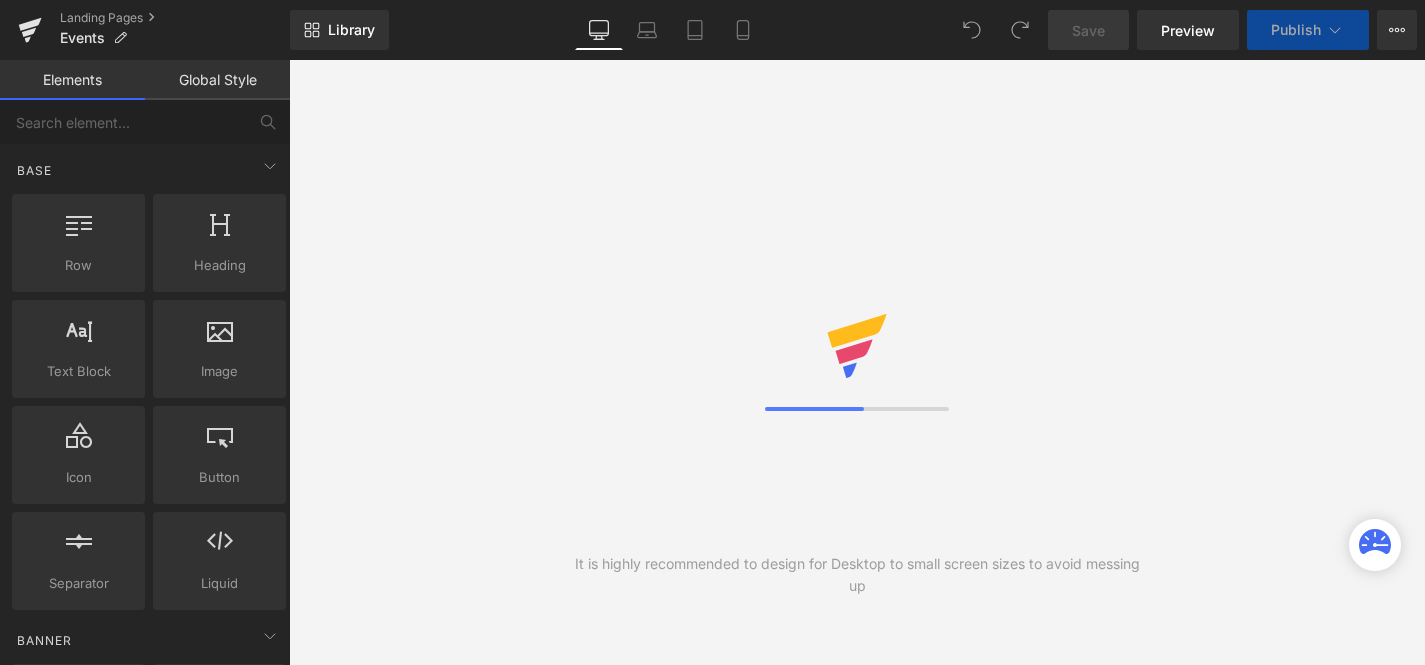 scroll, scrollTop: 0, scrollLeft: 0, axis: both 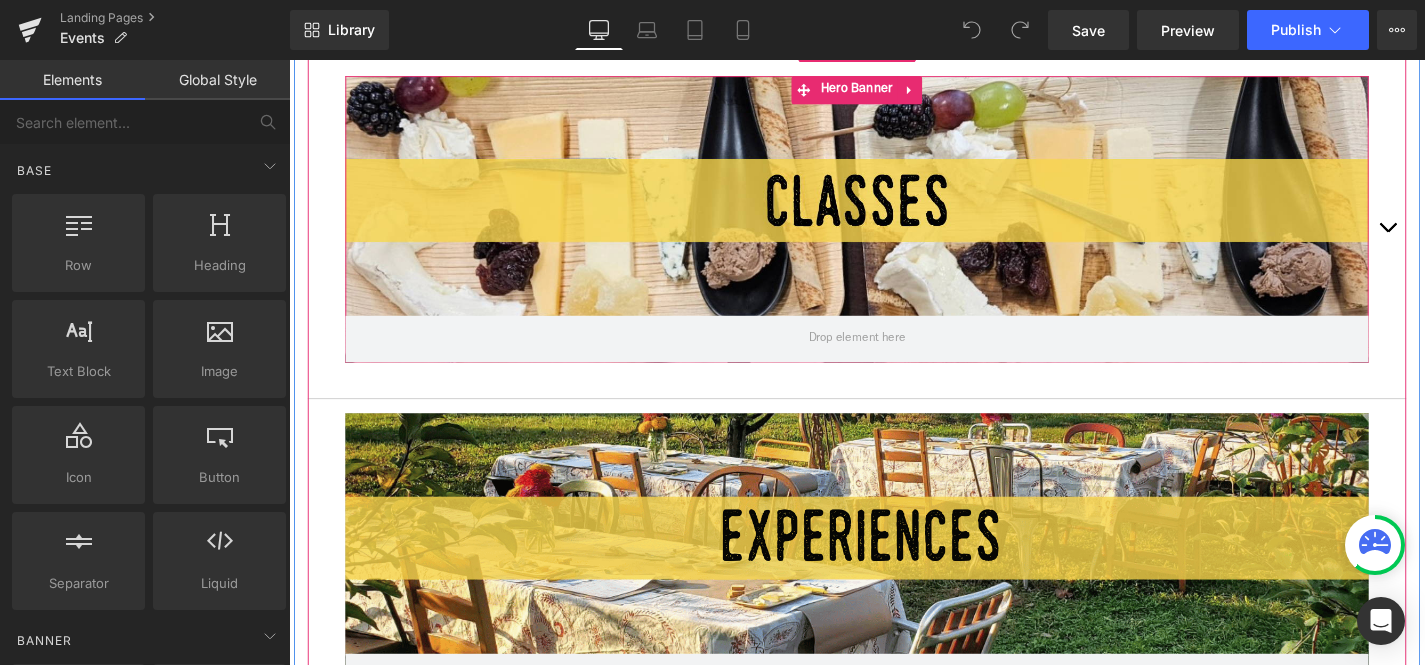 click at bounding box center [1459, 241] 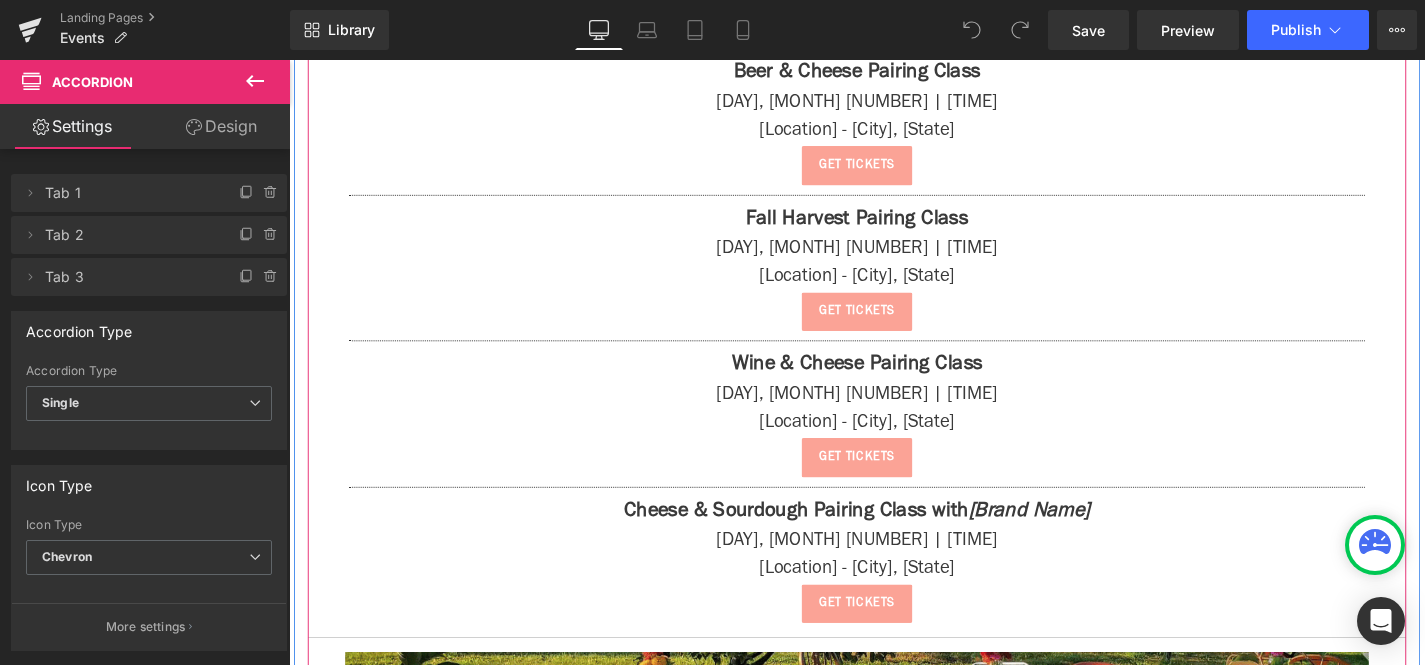 scroll, scrollTop: 1720, scrollLeft: 0, axis: vertical 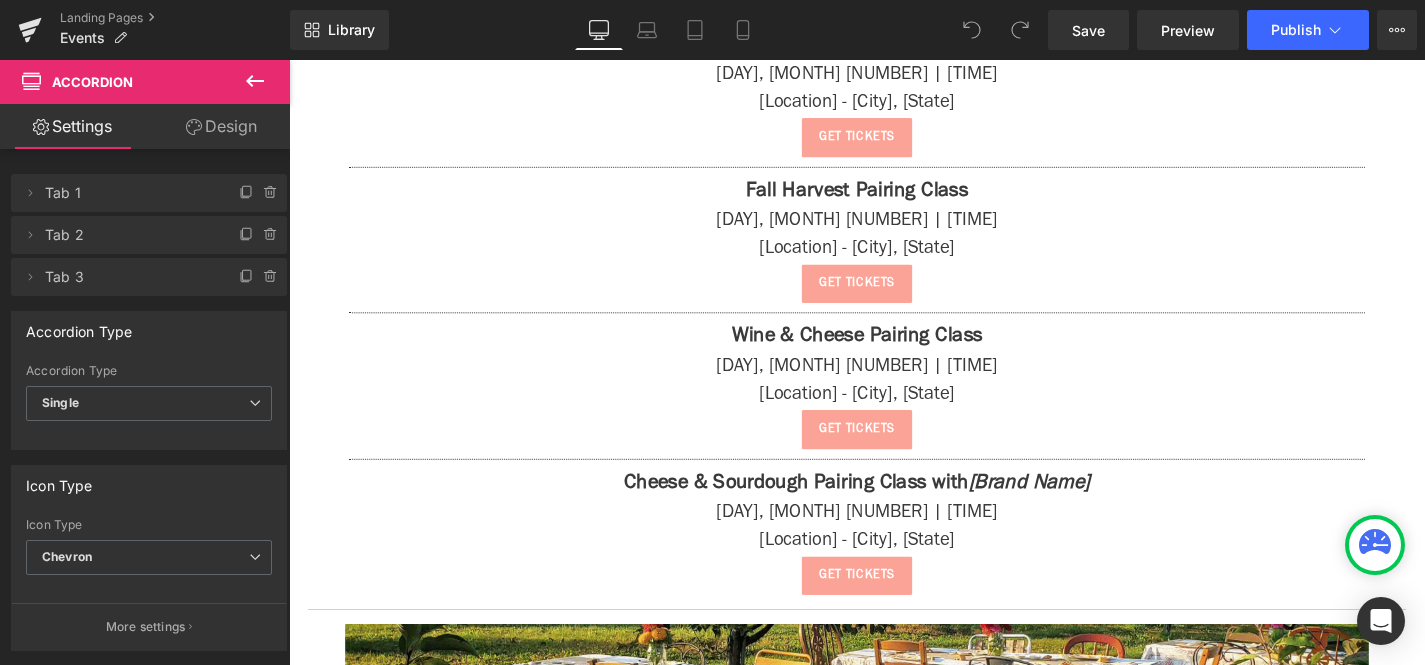 click at bounding box center (255, 82) 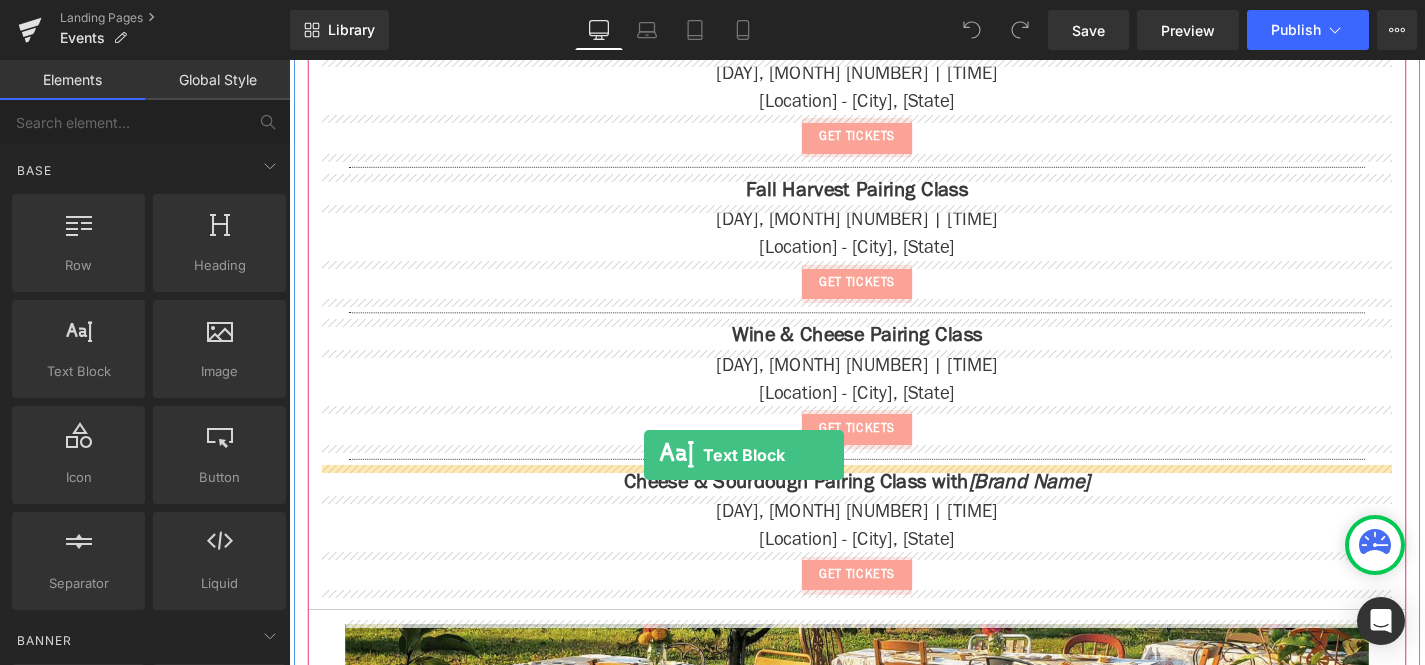 drag, startPoint x: 463, startPoint y: 423, endPoint x: 667, endPoint y: 481, distance: 212.08488 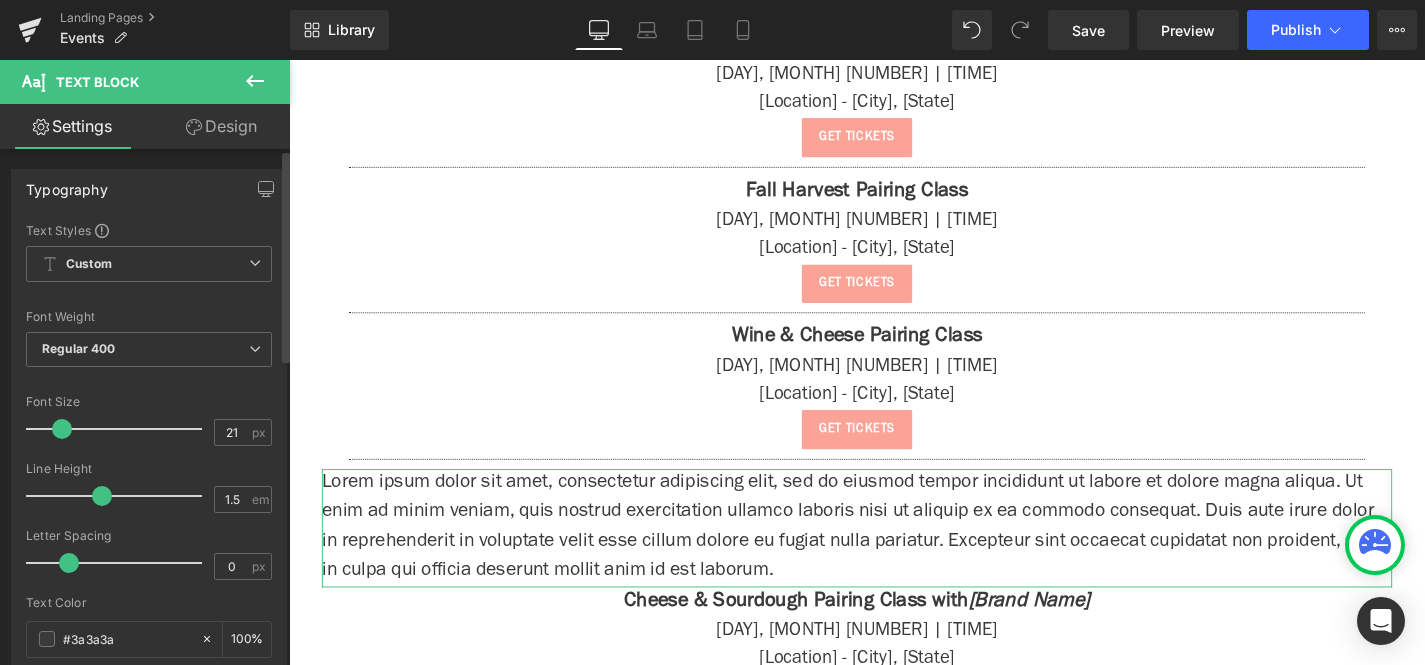 type on "22" 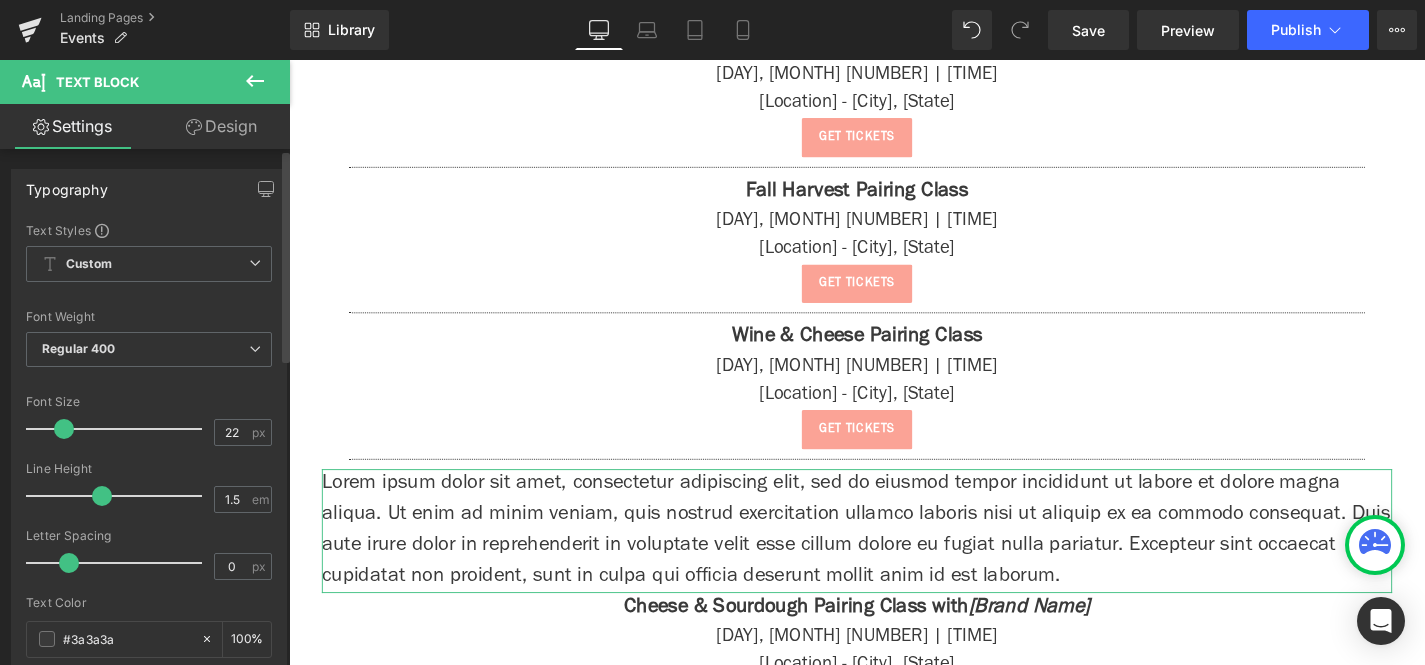 drag, startPoint x: 47, startPoint y: 425, endPoint x: 58, endPoint y: 429, distance: 11.7046995 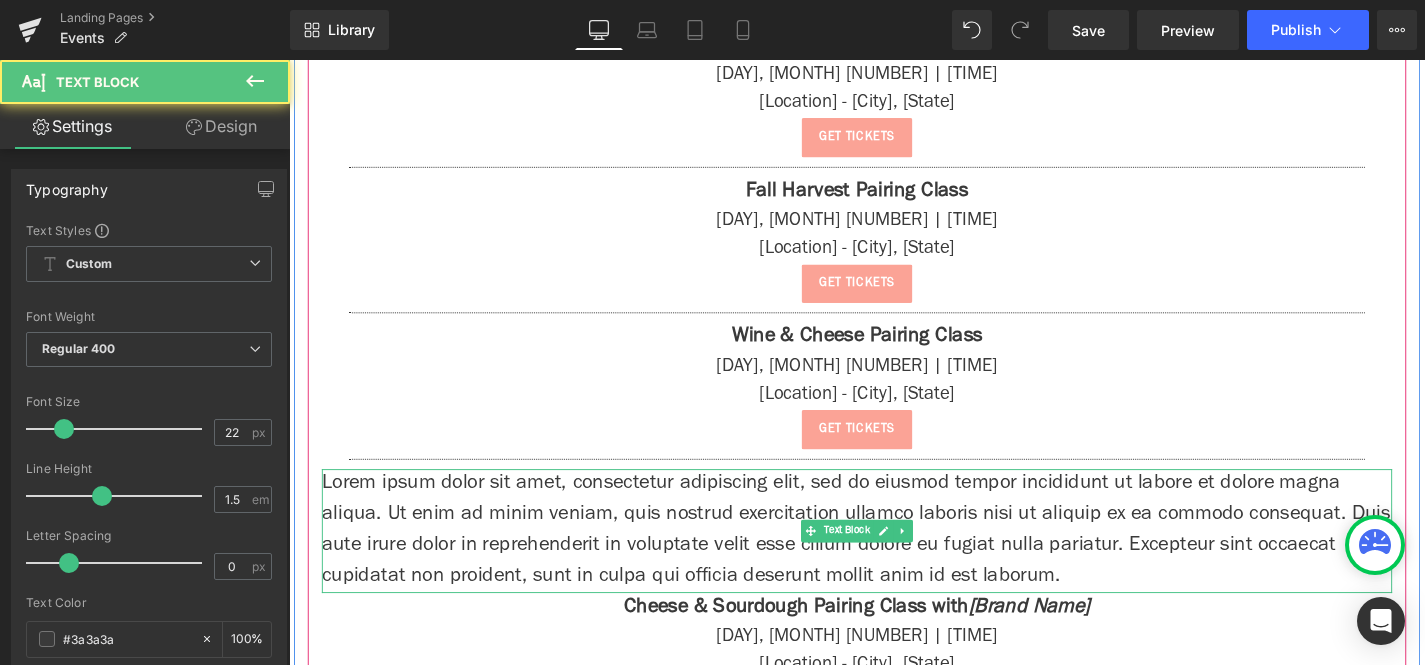 click on "Lorem ipsum dolor sit amet, consectetur adipiscing elit, sed do eiusmod tempor incididunt ut labore et dolore magna aliqua. Ut enim ad minim veniam, quis nostrud exercitation ullamco laboris nisi ut aliquip ex ea commodo consequat. Duis aute irure dolor in reprehenderit in voluptate velit esse cillum dolore eu fugiat nulla pariatur. Excepteur sint occaecat cupidatat non proident, sunt in culpa qui officia deserunt mollit anim id est laborum." at bounding box center [894, 562] 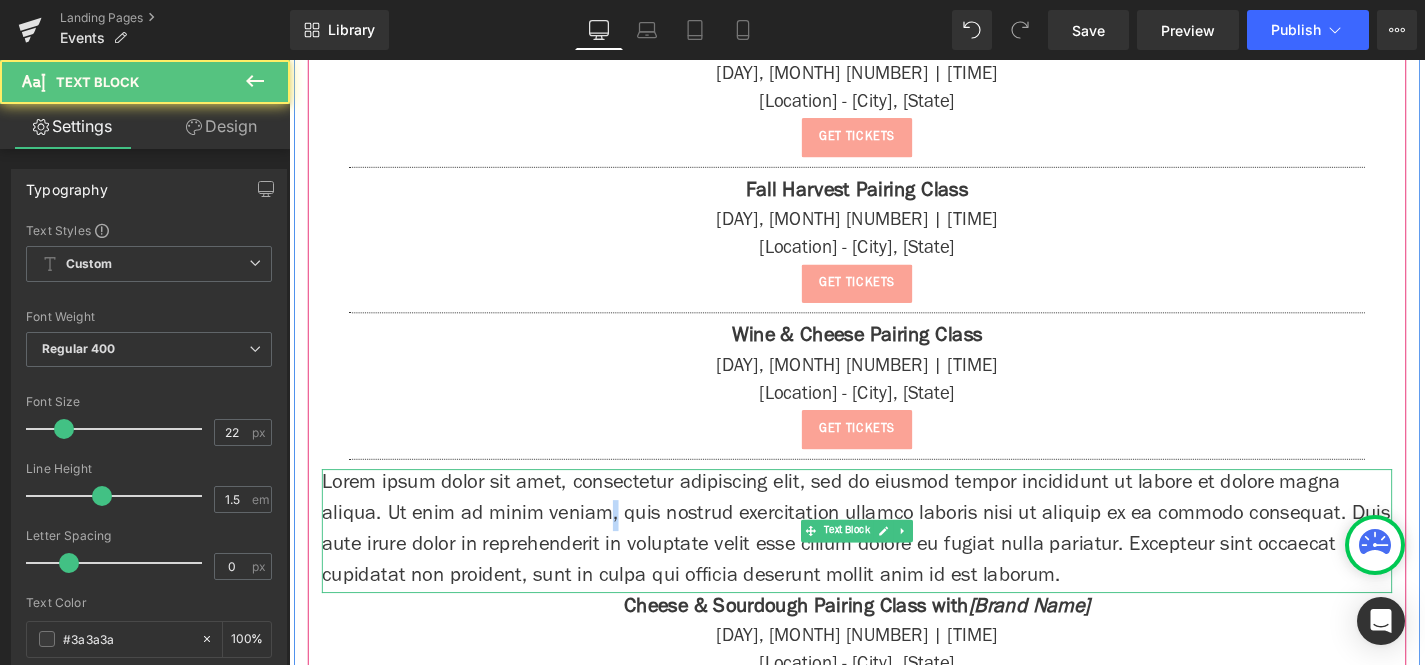 click on "Lorem ipsum dolor sit amet, consectetur adipiscing elit, sed do eiusmod tempor incididunt ut labore et dolore magna aliqua. Ut enim ad minim veniam, quis nostrud exercitation ullamco laboris nisi ut aliquip ex ea commodo consequat. Duis aute irure dolor in reprehenderit in voluptate velit esse cillum dolore eu fugiat nulla pariatur. Excepteur sint occaecat cupidatat non proident, sunt in culpa qui officia deserunt mollit anim id est laborum." at bounding box center [894, 562] 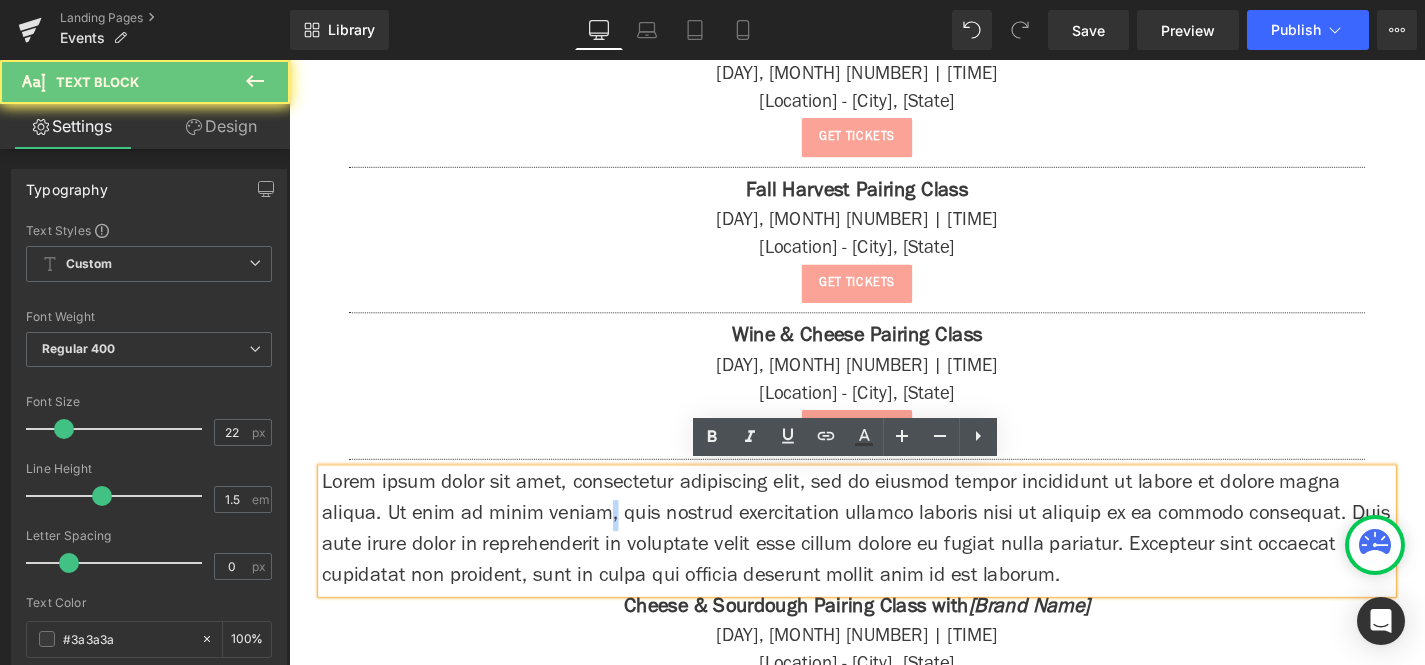 click on "Lorem ipsum dolor sit amet, consectetur adipiscing elit, sed do eiusmod tempor incididunt ut labore et dolore magna aliqua. Ut enim ad minim veniam, quis nostrud exercitation ullamco laboris nisi ut aliquip ex ea commodo consequat. Duis aute irure dolor in reprehenderit in voluptate velit esse cillum dolore eu fugiat nulla pariatur. Excepteur sint occaecat cupidatat non proident, sunt in culpa qui officia deserunt mollit anim id est laborum." at bounding box center [894, 562] 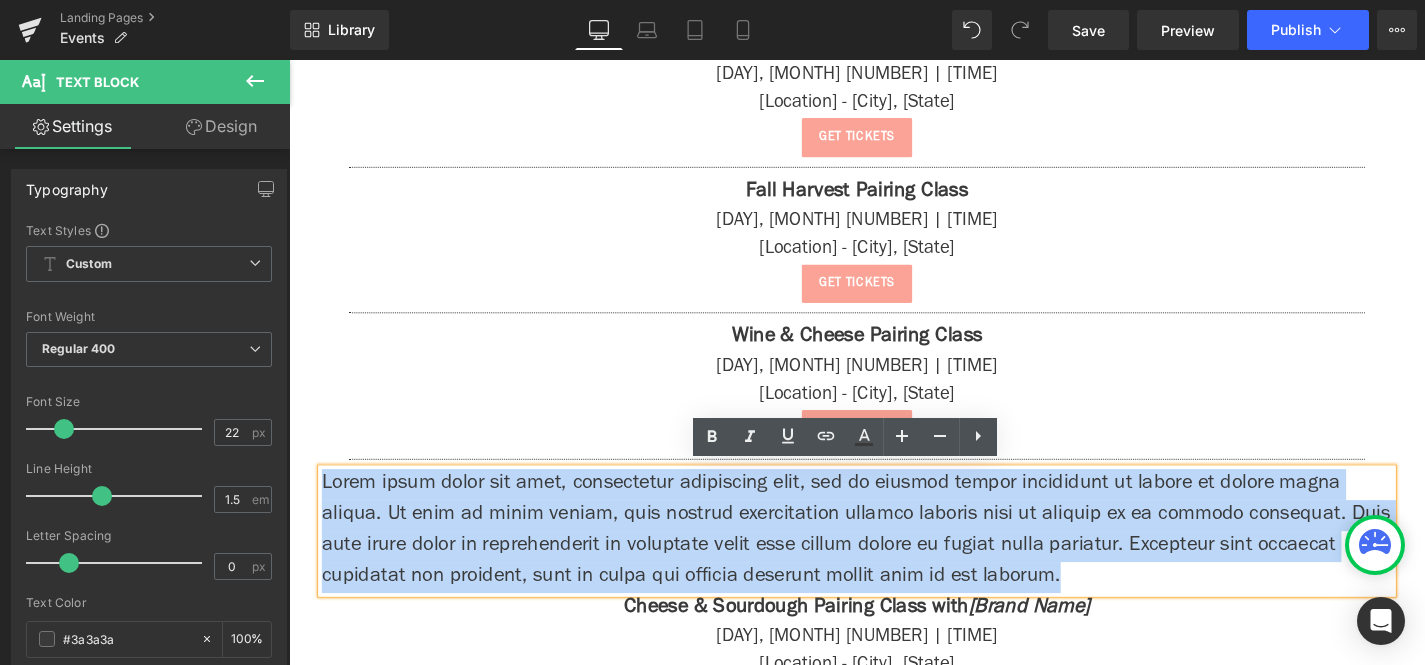 type 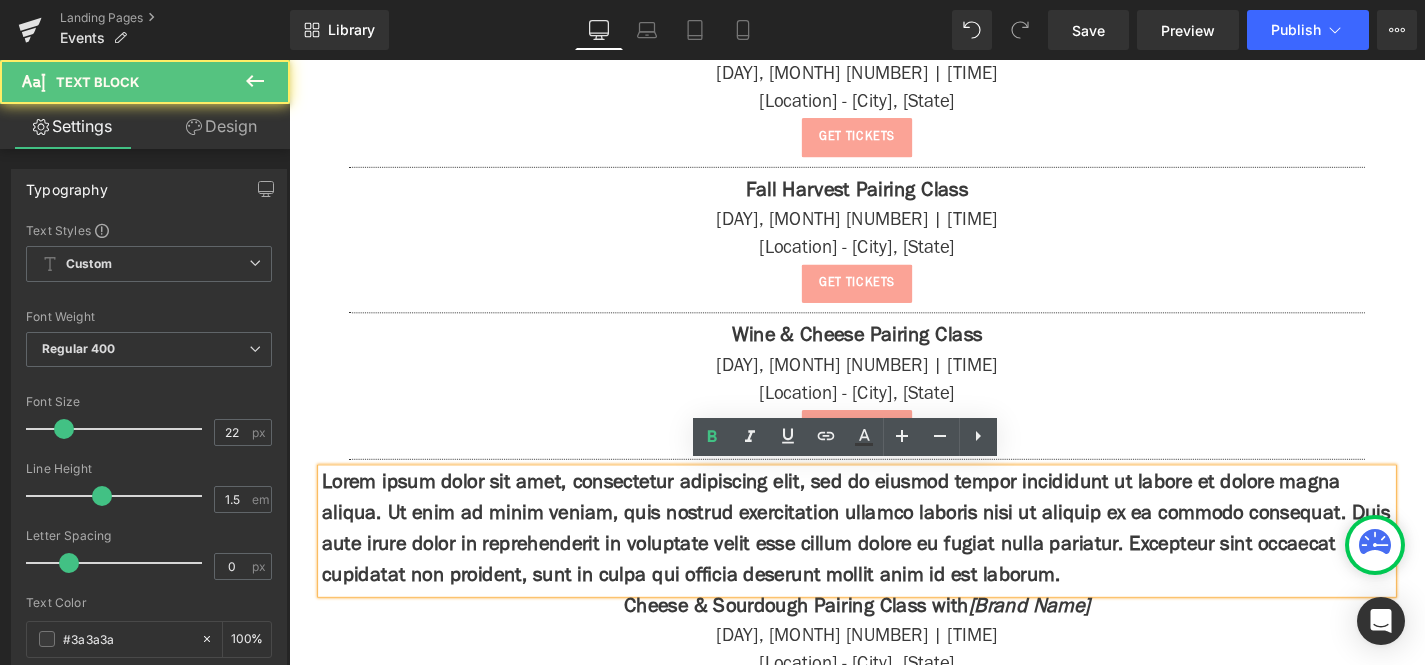 click on "Lorem ipsum dolor sit amet, consectetur adipiscing elit, sed do eiusmod tempor incididunt ut labore et dolore magna aliqua. Ut enim ad minim veniam, quis nostrud exercitation ullamco laboris nisi ut aliquip ex ea commodo consequat. Duis aute irure dolor in reprehenderit in voluptate velit esse cillum dolore eu fugiat nulla pariatur. Excepteur sint occaecat cupidatat non proident, sunt in culpa qui officia deserunt mollit anim id est laborum." at bounding box center [893, 561] 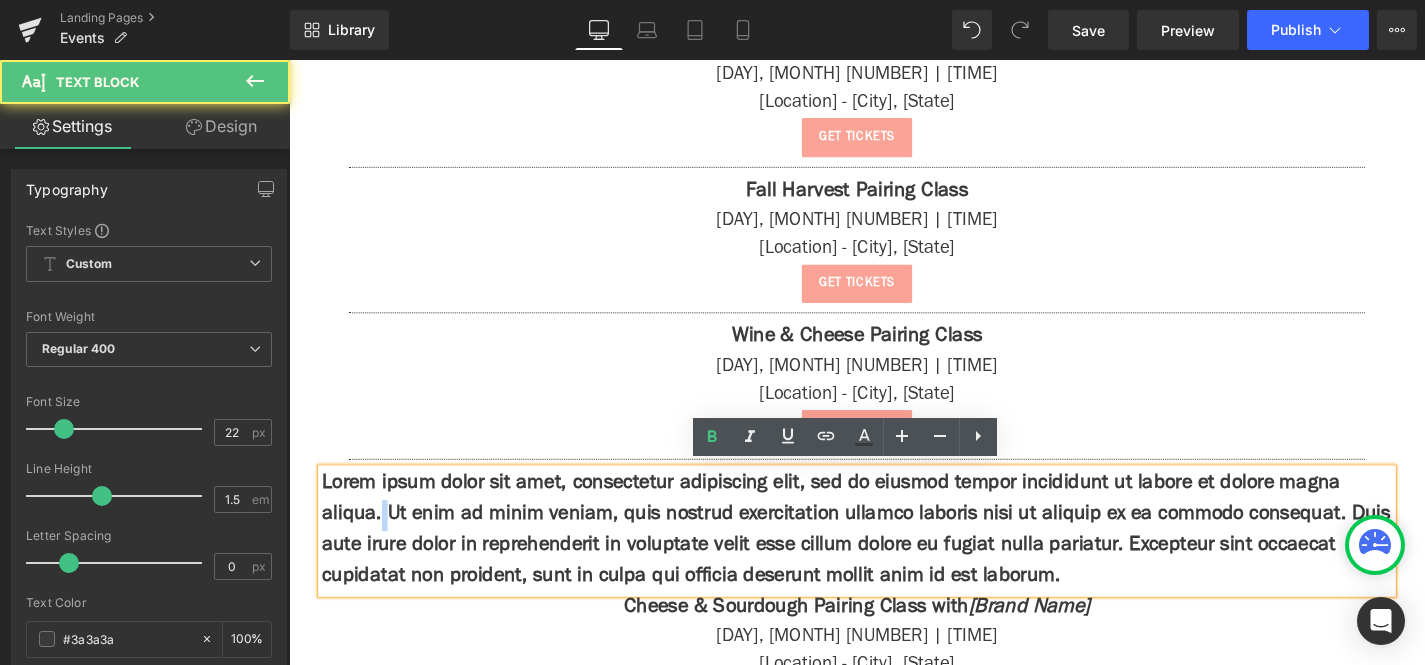 click on "Lorem ipsum dolor sit amet, consectetur adipiscing elit, sed do eiusmod tempor incididunt ut labore et dolore magna aliqua. Ut enim ad minim veniam, quis nostrud exercitation ullamco laboris nisi ut aliquip ex ea commodo consequat. Duis aute irure dolor in reprehenderit in voluptate velit esse cillum dolore eu fugiat nulla pariatur. Excepteur sint occaecat cupidatat non proident, sunt in culpa qui officia deserunt mollit anim id est laborum." at bounding box center [893, 561] 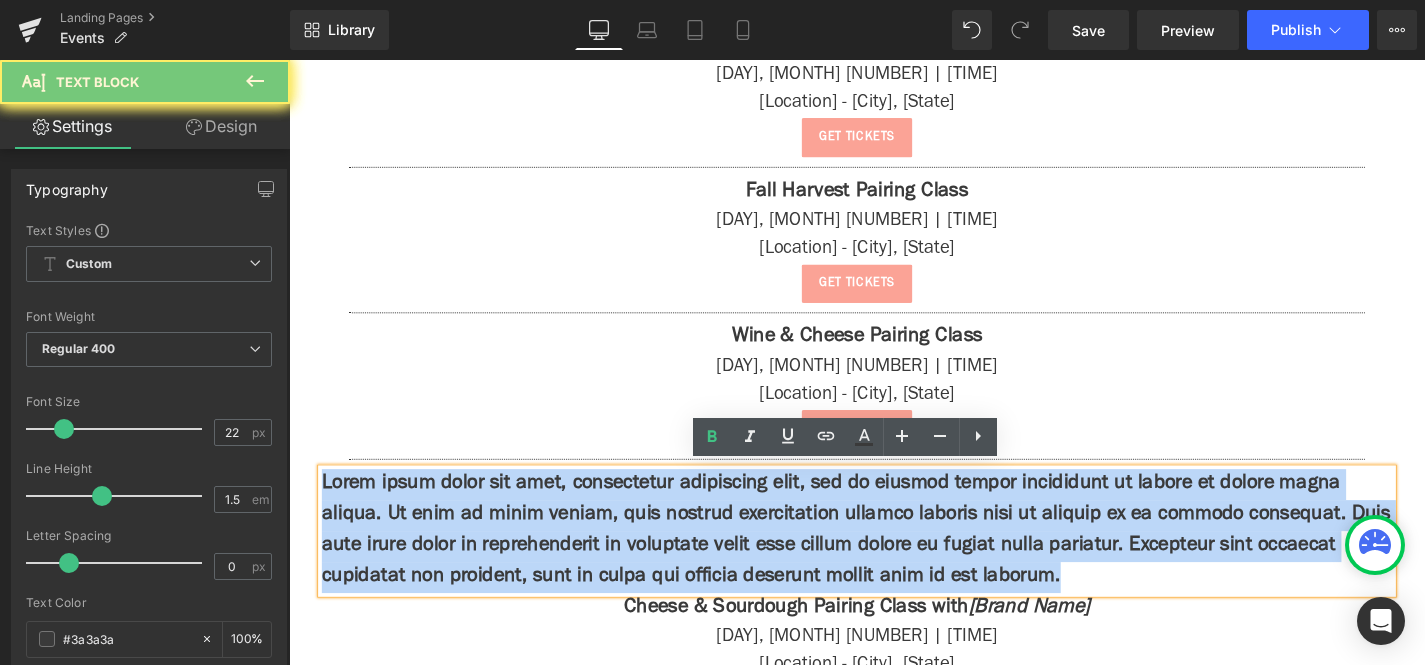 click on "Lorem ipsum dolor sit amet, consectetur adipiscing elit, sed do eiusmod tempor incididunt ut labore et dolore magna aliqua. Ut enim ad minim veniam, quis nostrud exercitation ullamco laboris nisi ut aliquip ex ea commodo consequat. Duis aute irure dolor in reprehenderit in voluptate velit esse cillum dolore eu fugiat nulla pariatur. Excepteur sint occaecat cupidatat non proident, sunt in culpa qui officia deserunt mollit anim id est laborum." at bounding box center (893, 561) 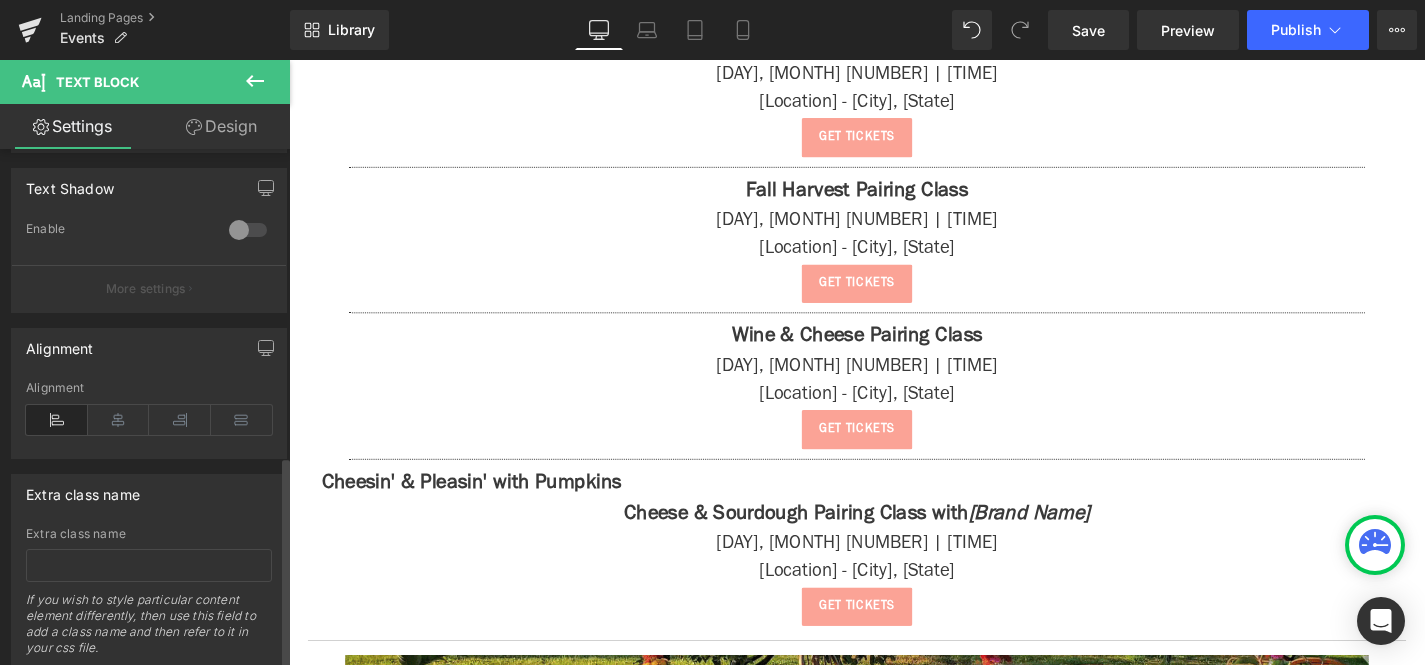 scroll, scrollTop: 747, scrollLeft: 0, axis: vertical 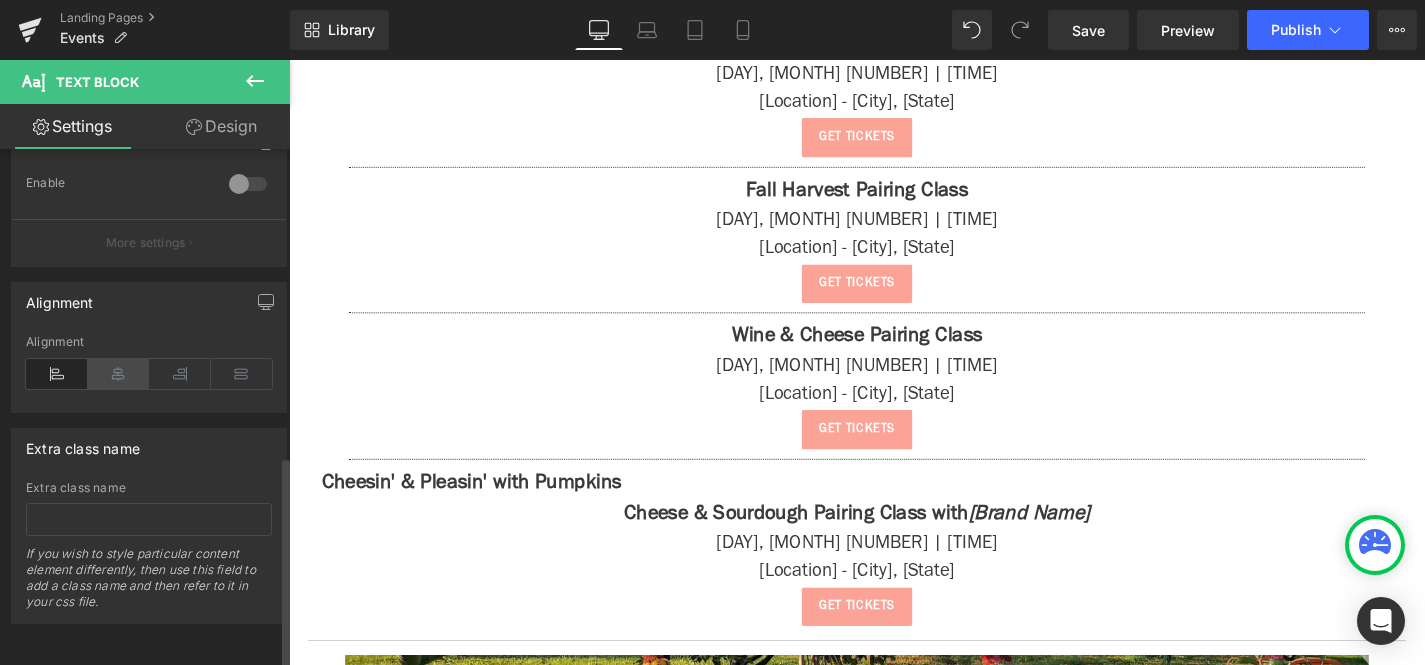 click at bounding box center (119, 374) 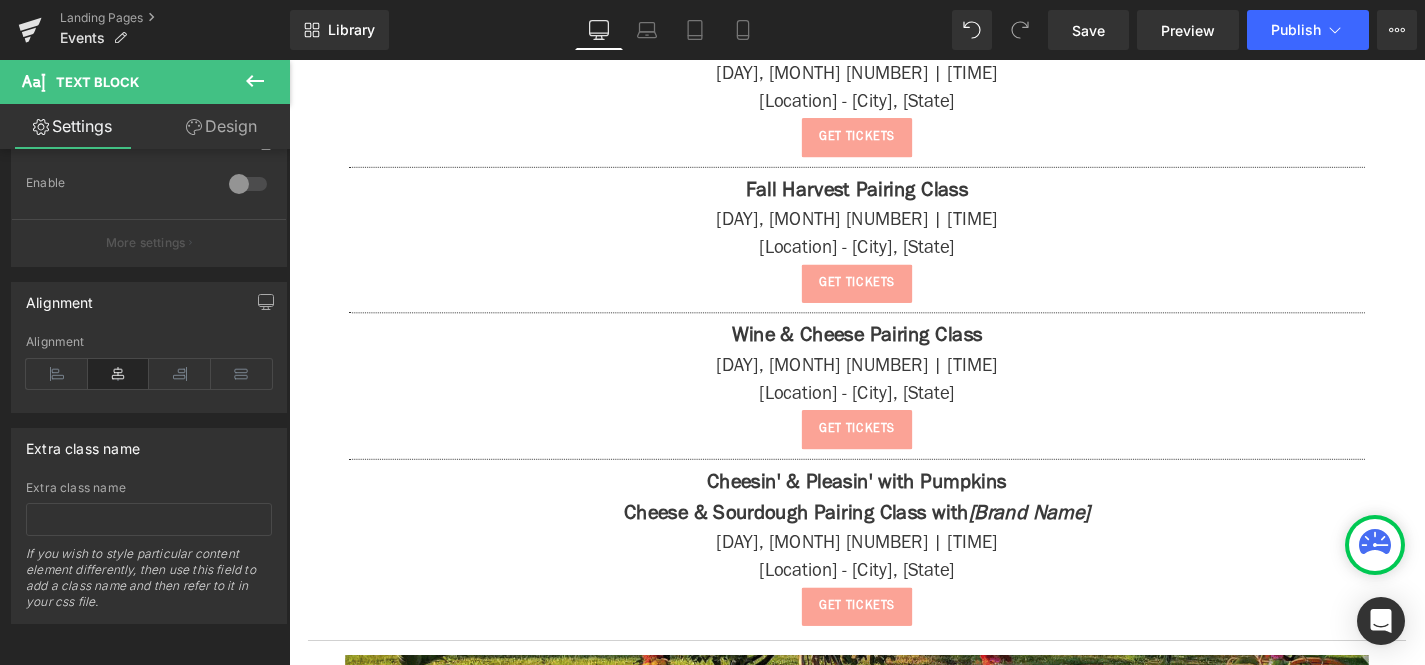 click at bounding box center (255, 82) 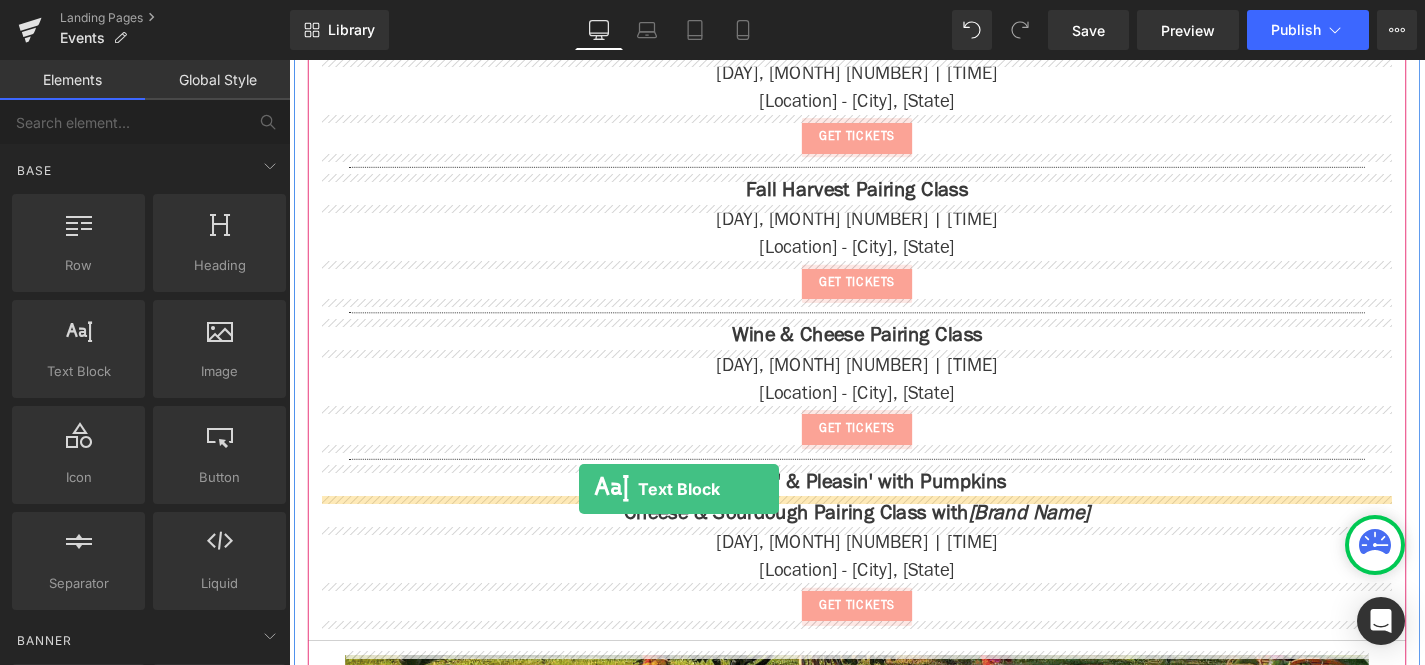 drag, startPoint x: 380, startPoint y: 415, endPoint x: 598, endPoint y: 518, distance: 241.10786 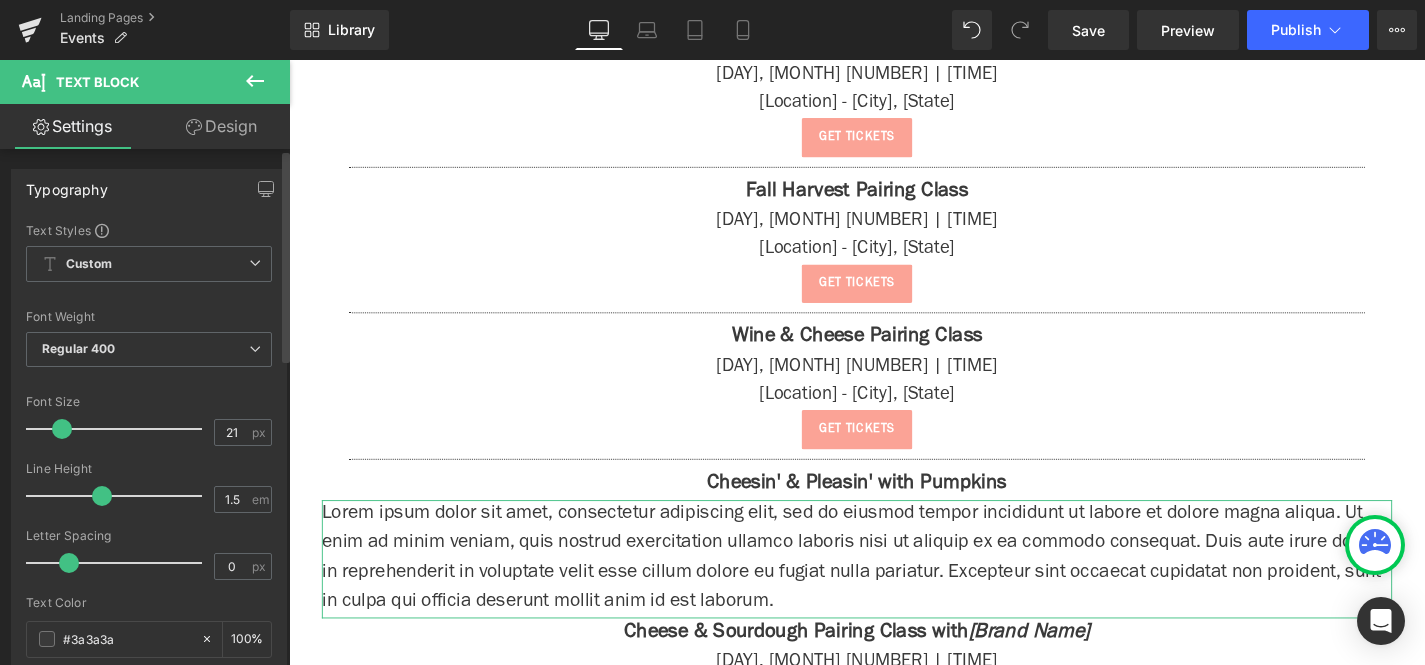 type on "20" 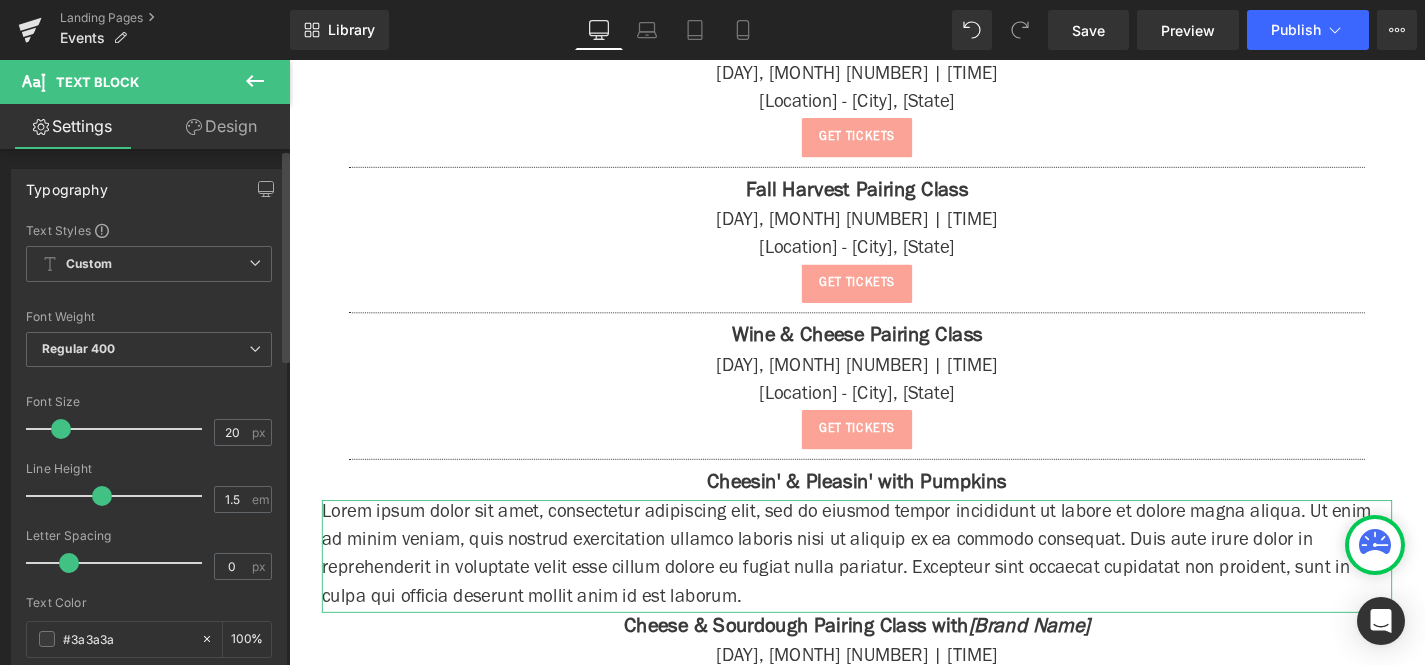 click at bounding box center (61, 429) 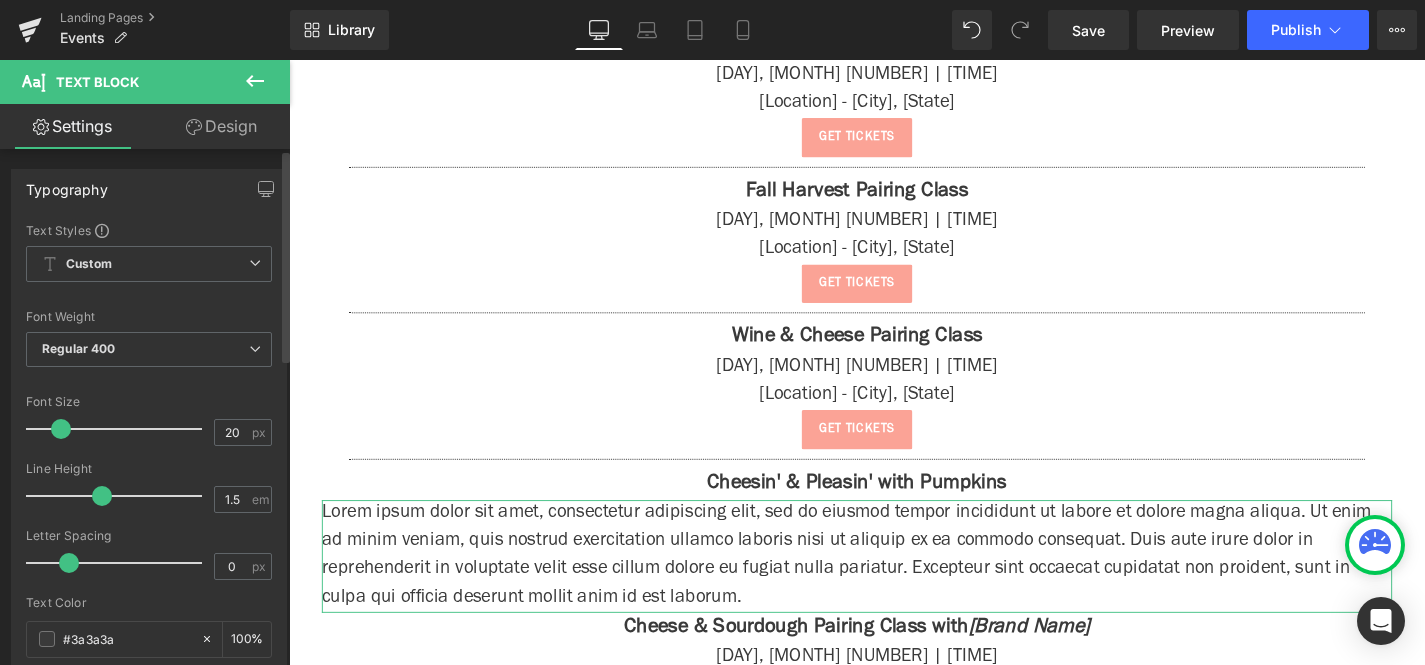 scroll, scrollTop: 747, scrollLeft: 0, axis: vertical 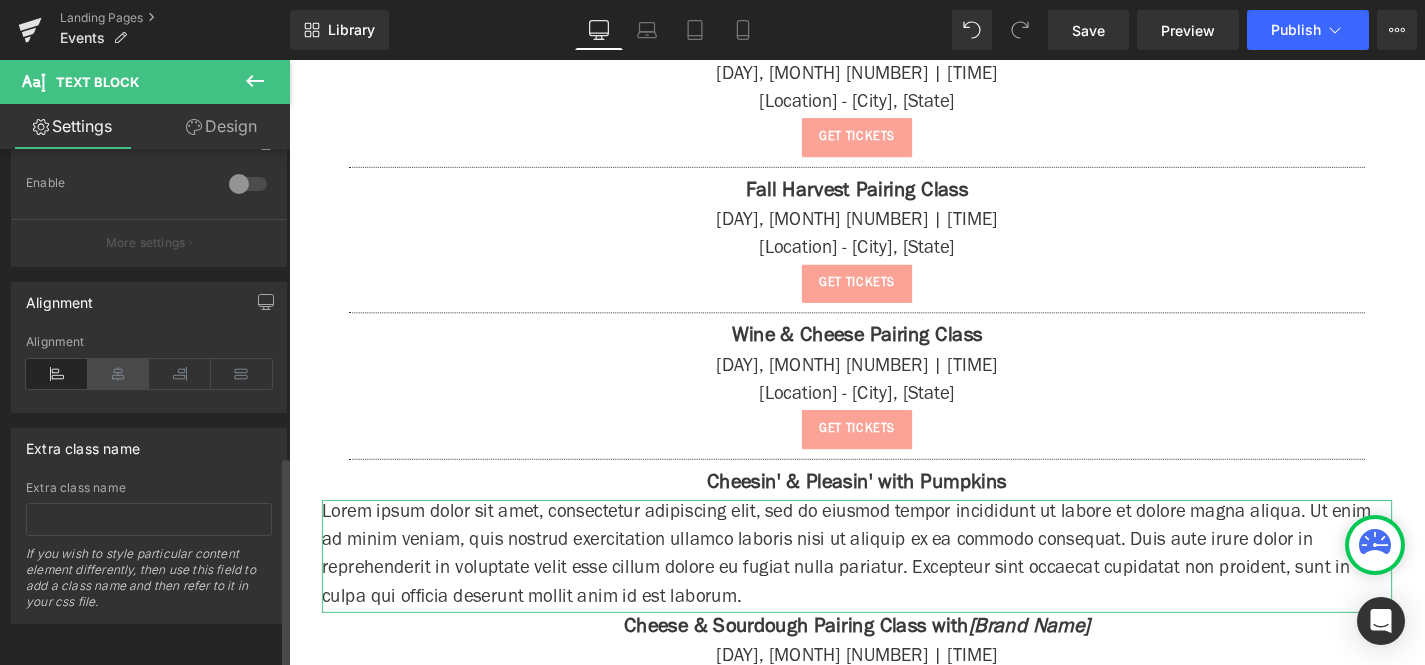 click at bounding box center [119, 374] 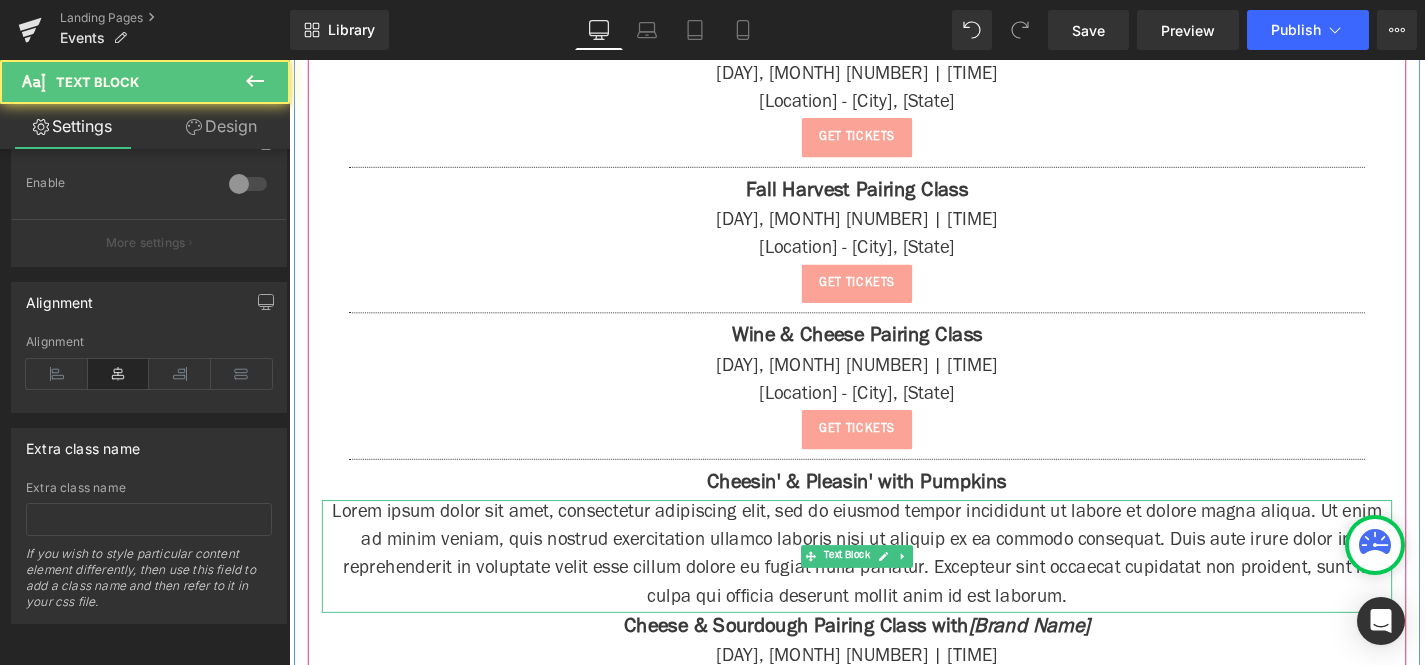 click on "Lorem ipsum dolor sit amet, consectetur adipiscing elit, sed do eiusmod tempor incididunt ut labore et dolore magna aliqua. Ut enim ad minim veniam, quis nostrud exercitation ullamco laboris nisi ut aliquip ex ea commodo consequat. Duis aute irure dolor in reprehenderit in voluptate velit esse cillum dolore eu fugiat nulla pariatur. Excepteur sint occaecat cupidatat non proident, sunt in culpa qui officia deserunt mollit anim id est laborum." at bounding box center [894, 589] 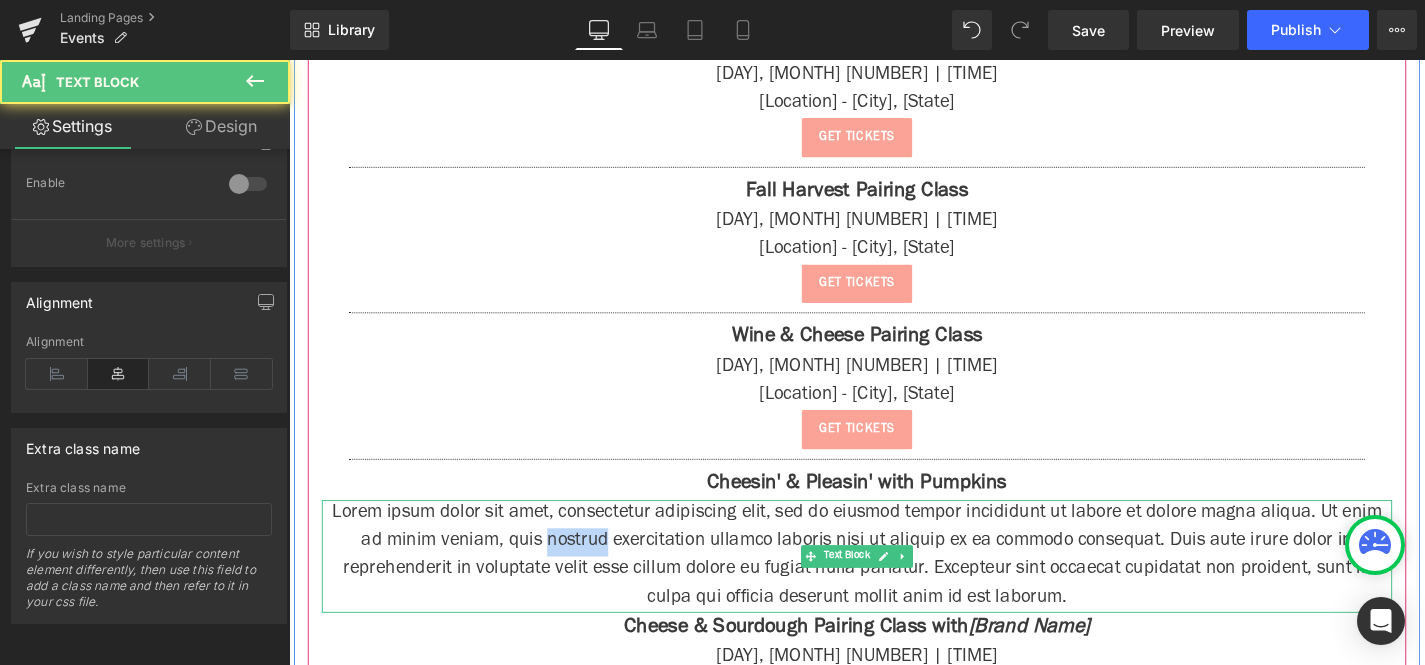 click on "Lorem ipsum dolor sit amet, consectetur adipiscing elit, sed do eiusmod tempor incididunt ut labore et dolore magna aliqua. Ut enim ad minim veniam, quis nostrud exercitation ullamco laboris nisi ut aliquip ex ea commodo consequat. Duis aute irure dolor in reprehenderit in voluptate velit esse cillum dolore eu fugiat nulla pariatur. Excepteur sint occaecat cupidatat non proident, sunt in culpa qui officia deserunt mollit anim id est laborum." at bounding box center (894, 589) 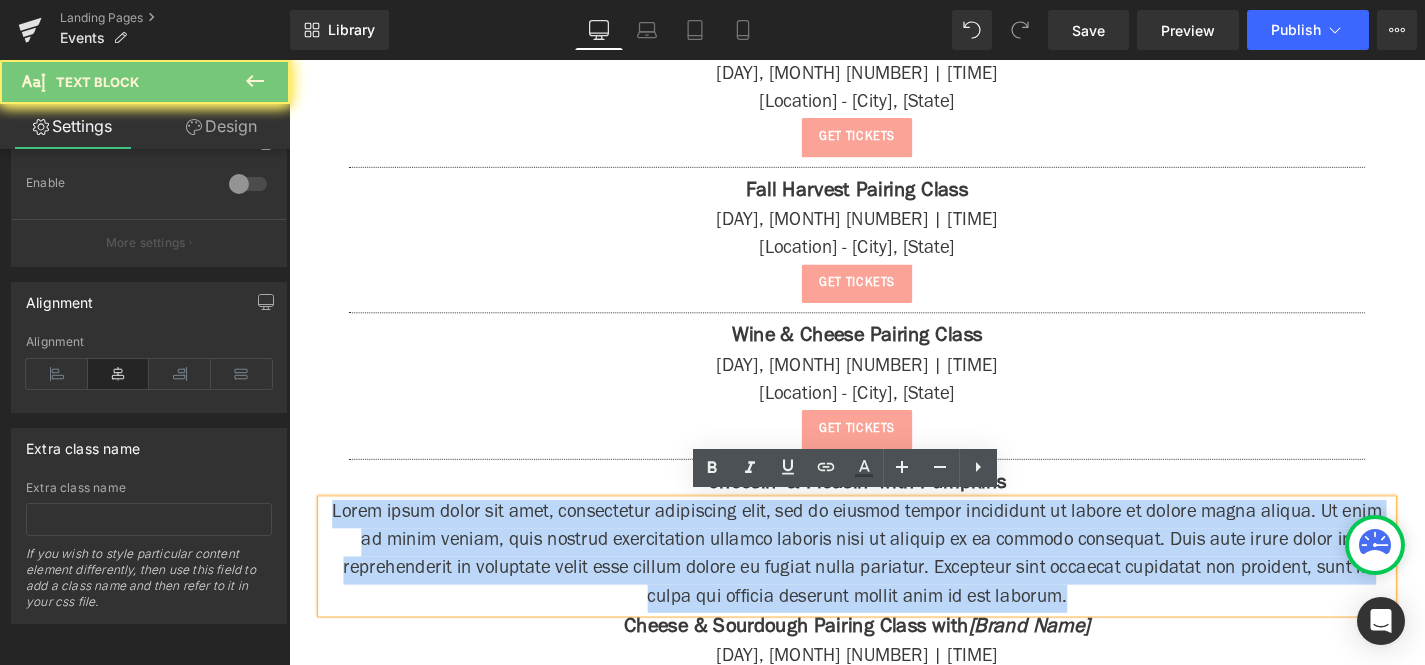 click on "Lorem ipsum dolor sit amet, consectetur adipiscing elit, sed do eiusmod tempor incididunt ut labore et dolore magna aliqua. Ut enim ad minim veniam, quis nostrud exercitation ullamco laboris nisi ut aliquip ex ea commodo consequat. Duis aute irure dolor in reprehenderit in voluptate velit esse cillum dolore eu fugiat nulla pariatur. Excepteur sint occaecat cupidatat non proident, sunt in culpa qui officia deserunt mollit anim id est laborum." at bounding box center (894, 589) 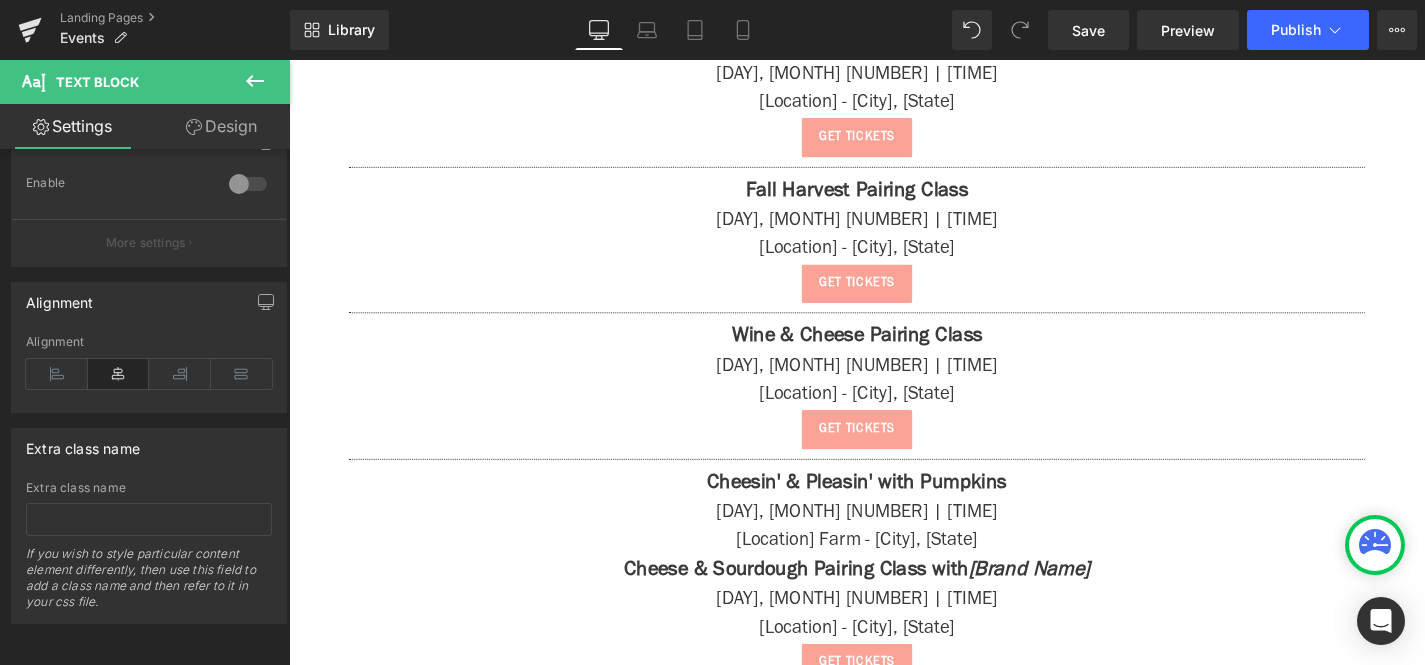 click at bounding box center (255, 82) 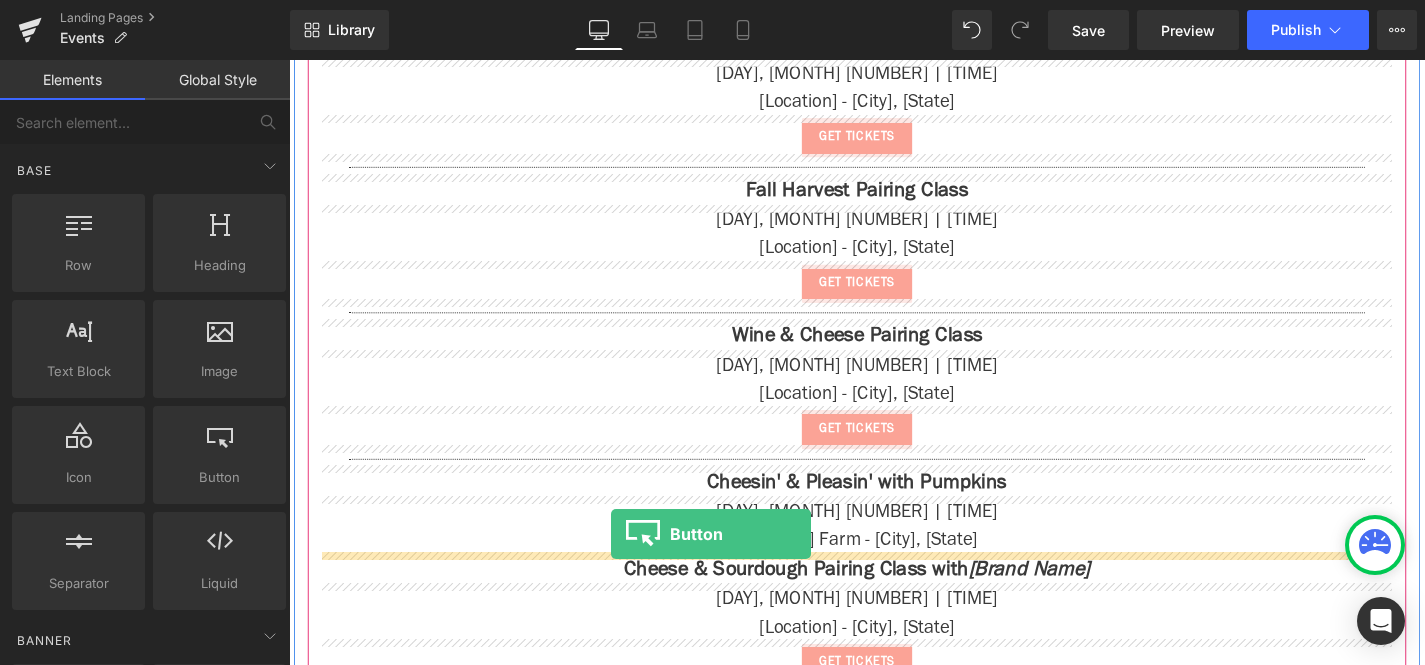 drag, startPoint x: 482, startPoint y: 512, endPoint x: 632, endPoint y: 565, distance: 159.08803 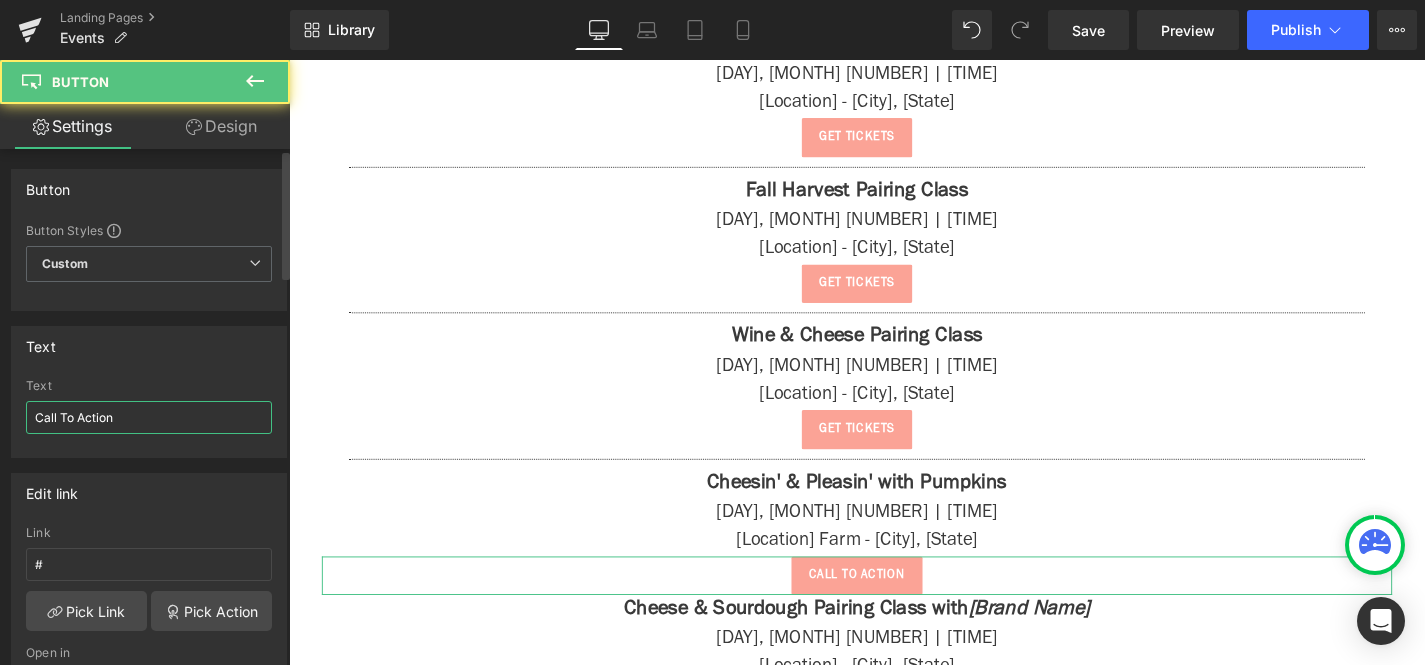 click on "Call To Action" at bounding box center [149, 417] 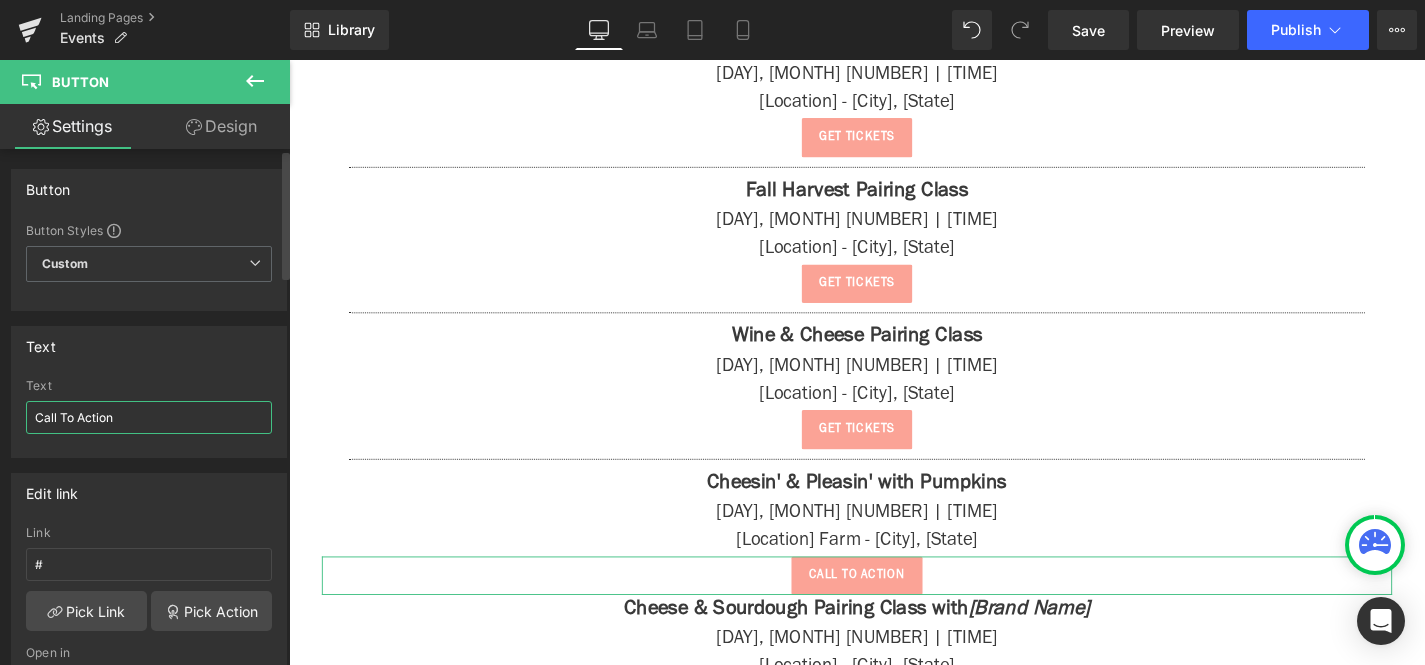 click on "Call To Action" at bounding box center [149, 417] 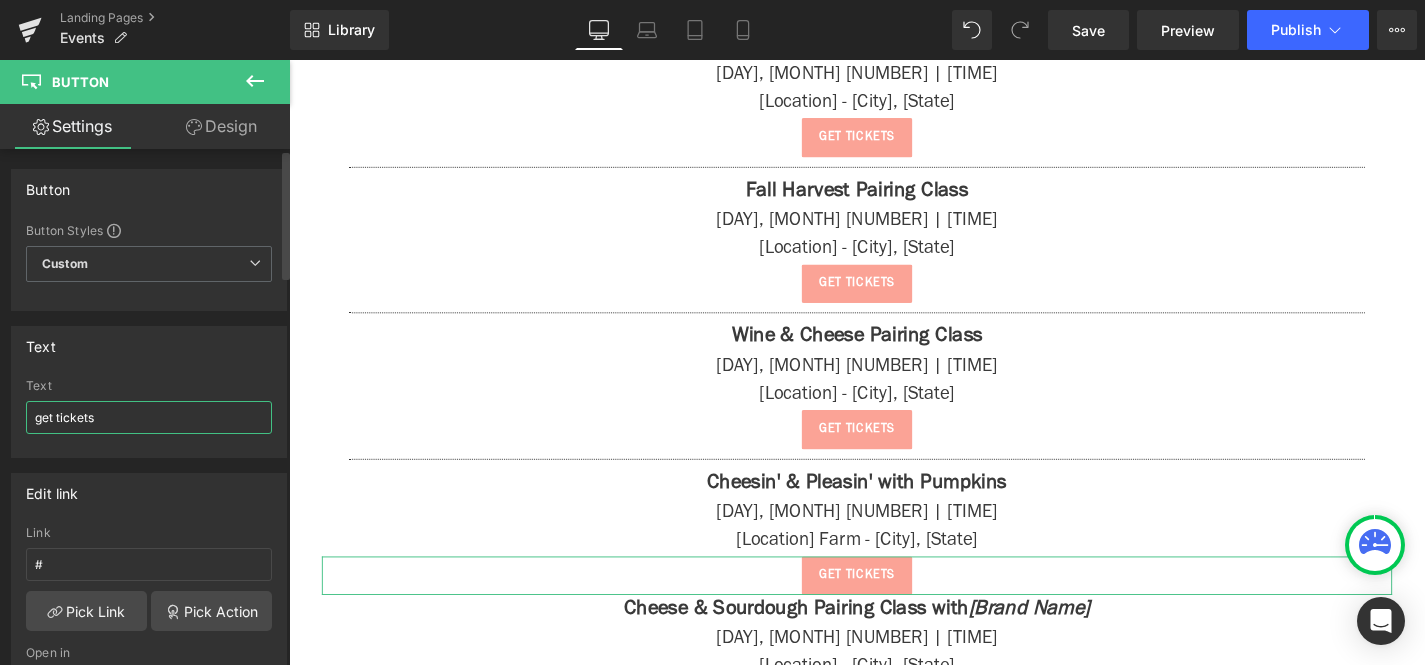 type on "get tickets" 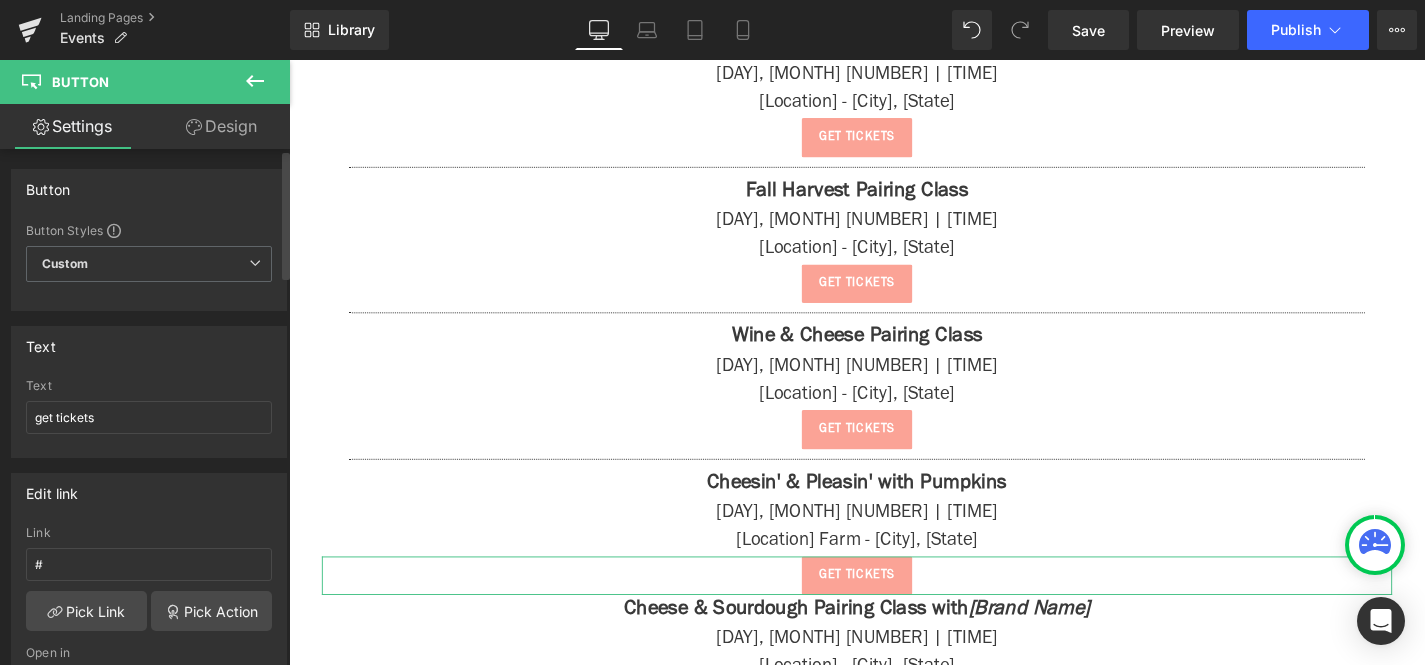 click on "Link #" at bounding box center [149, 558] 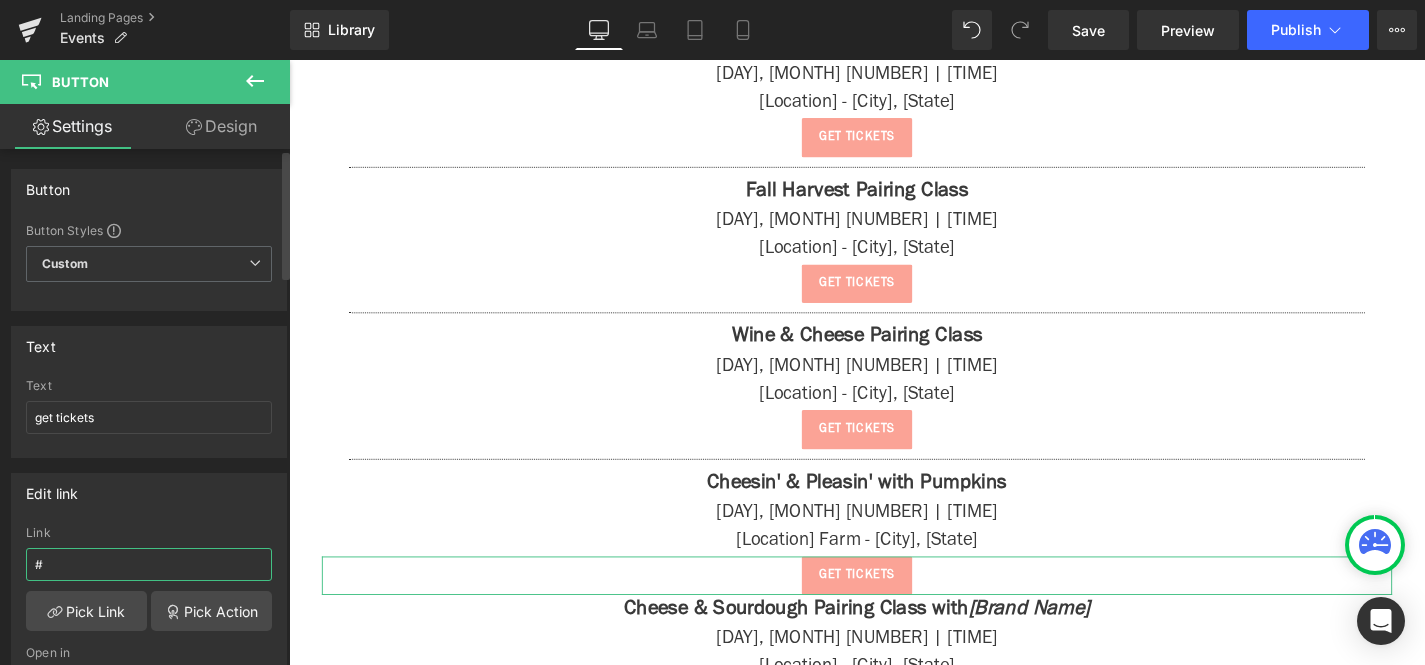 click on "#" at bounding box center [149, 564] 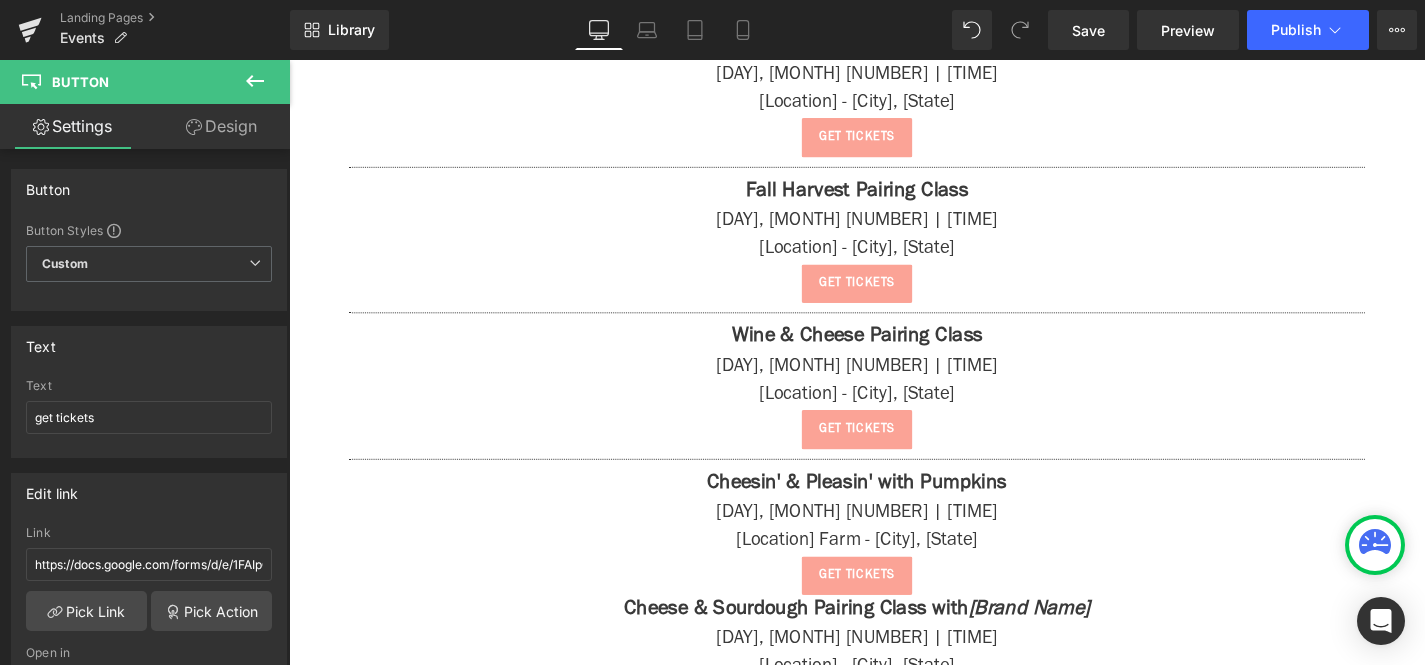 click at bounding box center (255, 82) 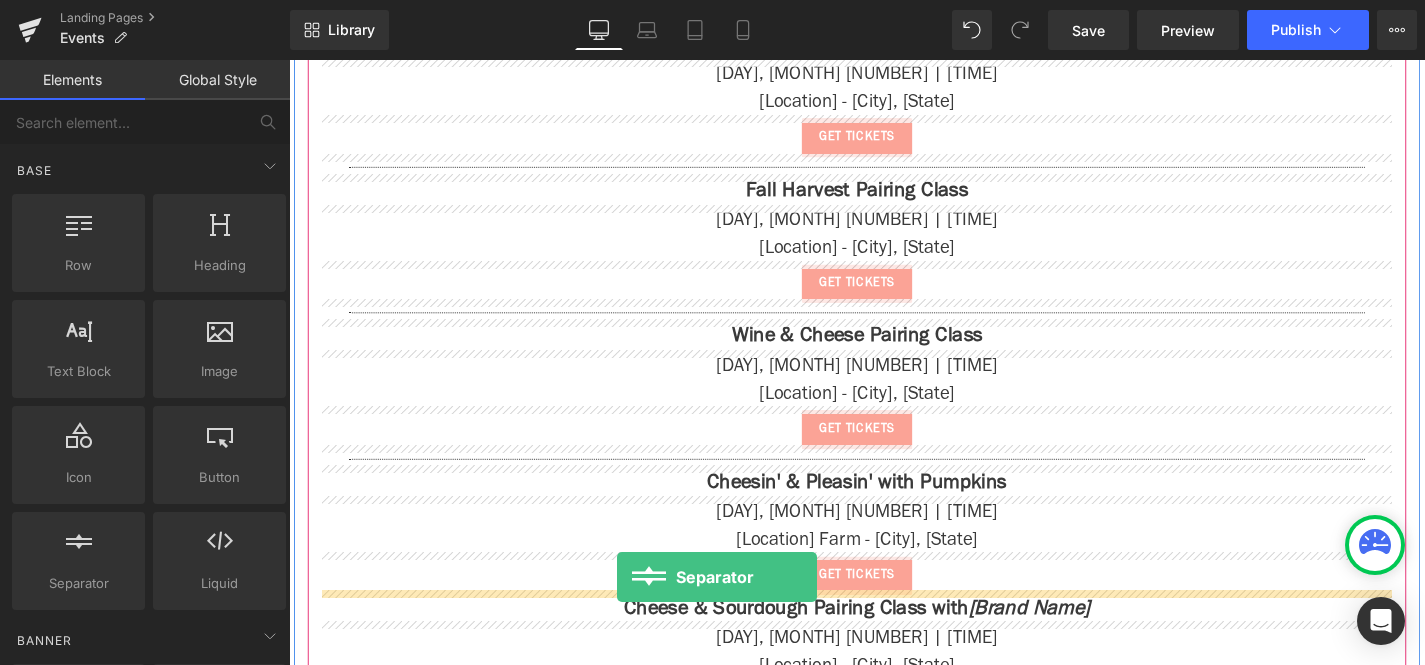 drag, startPoint x: 361, startPoint y: 629, endPoint x: 638, endPoint y: 611, distance: 277.58423 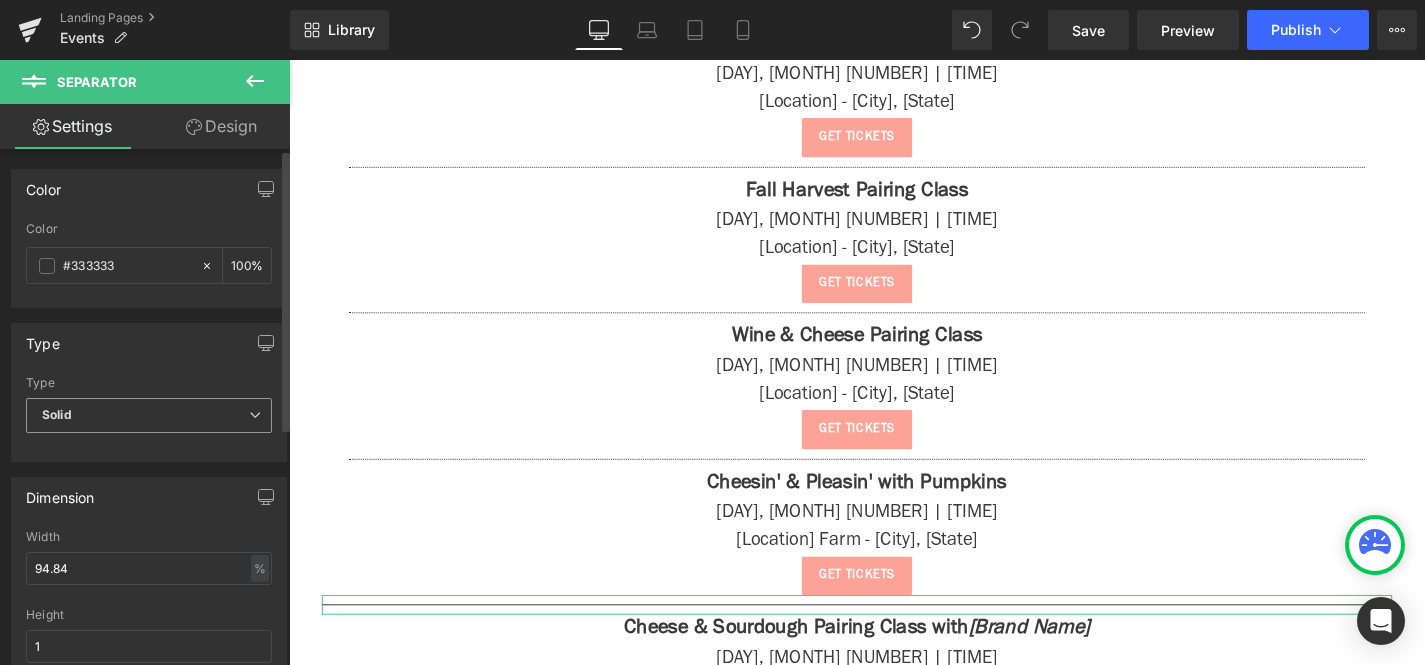 click on "Solid" at bounding box center (149, 415) 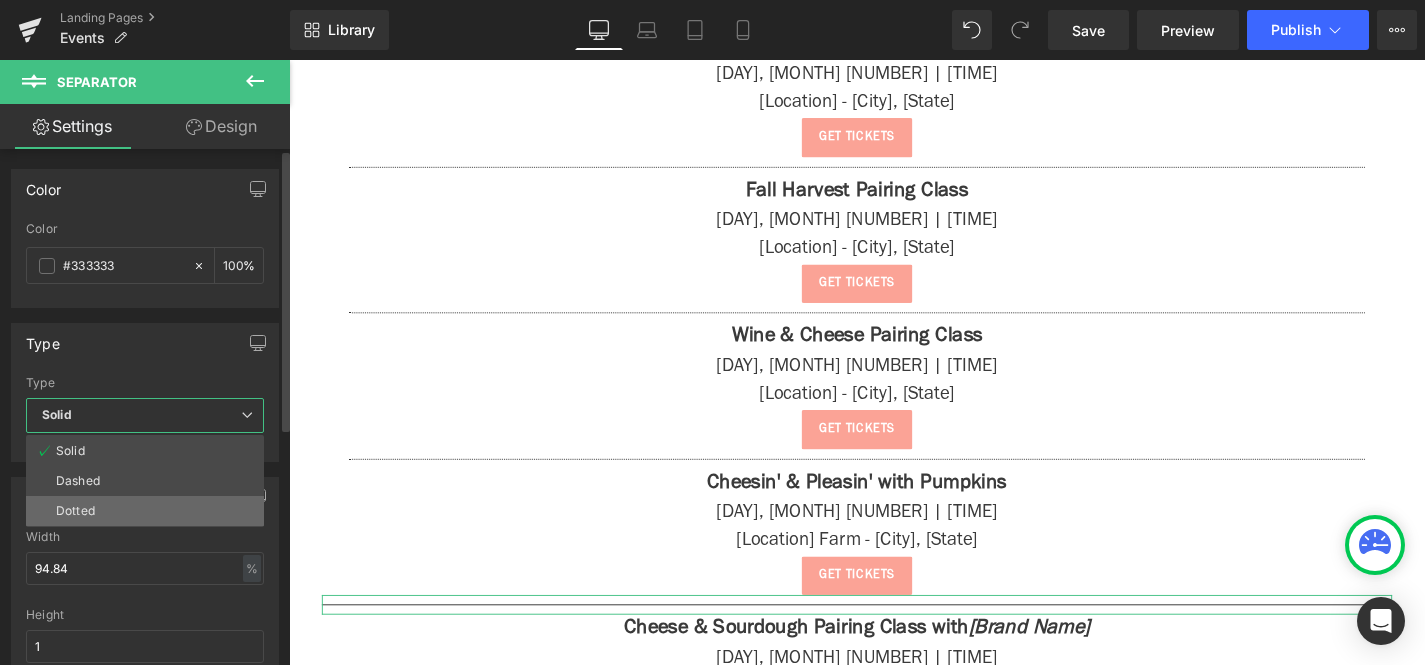 click on "Dotted" at bounding box center [145, 511] 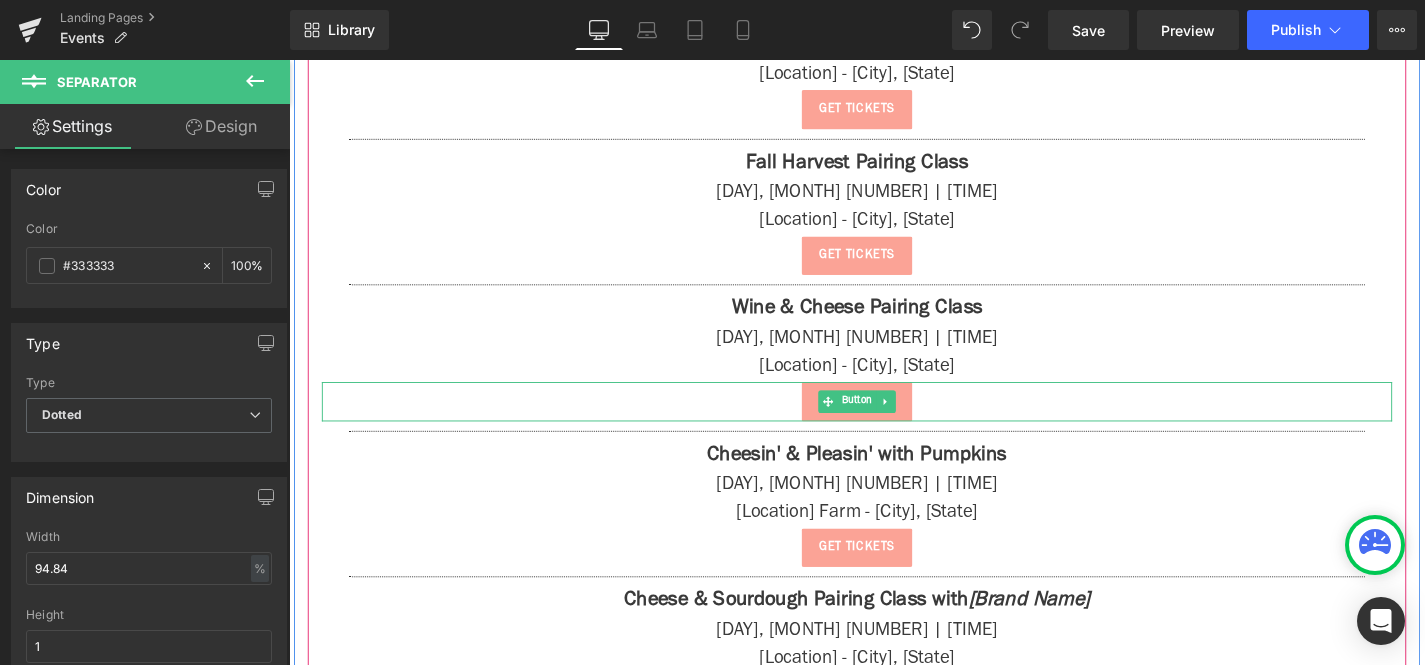 scroll, scrollTop: 1754, scrollLeft: 0, axis: vertical 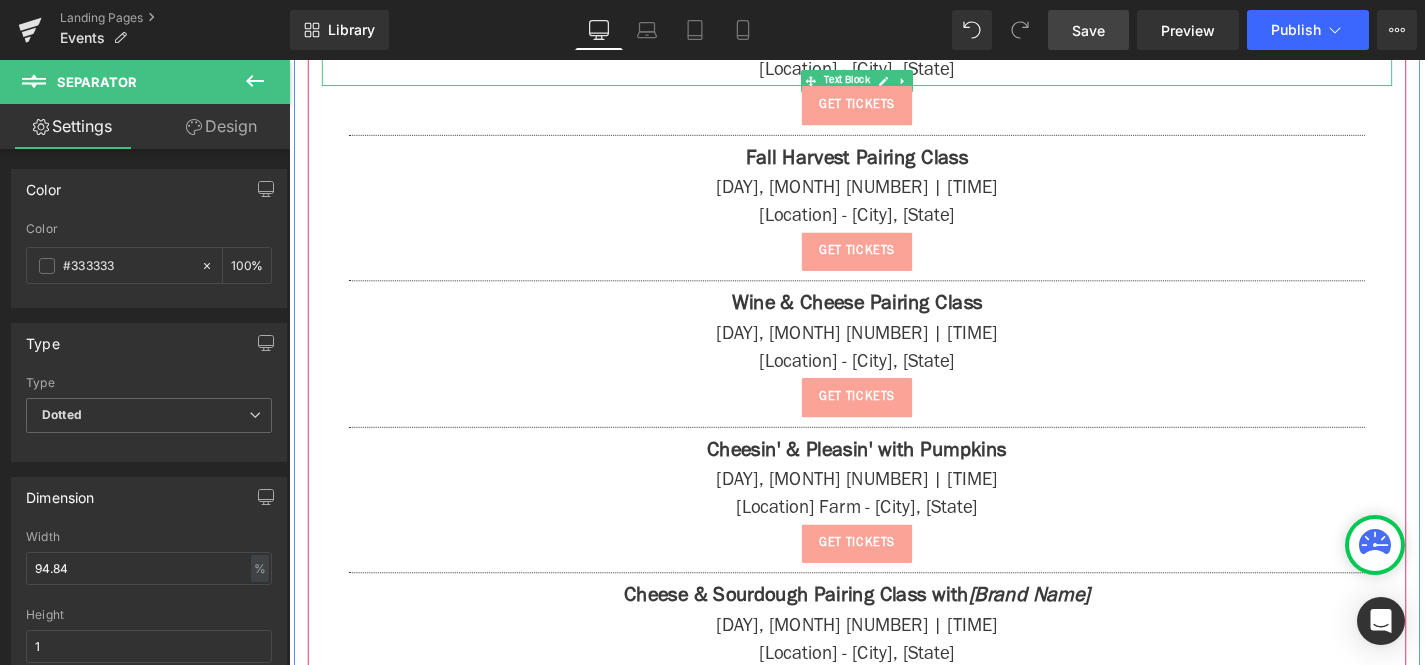 click on "Save" at bounding box center (1088, 30) 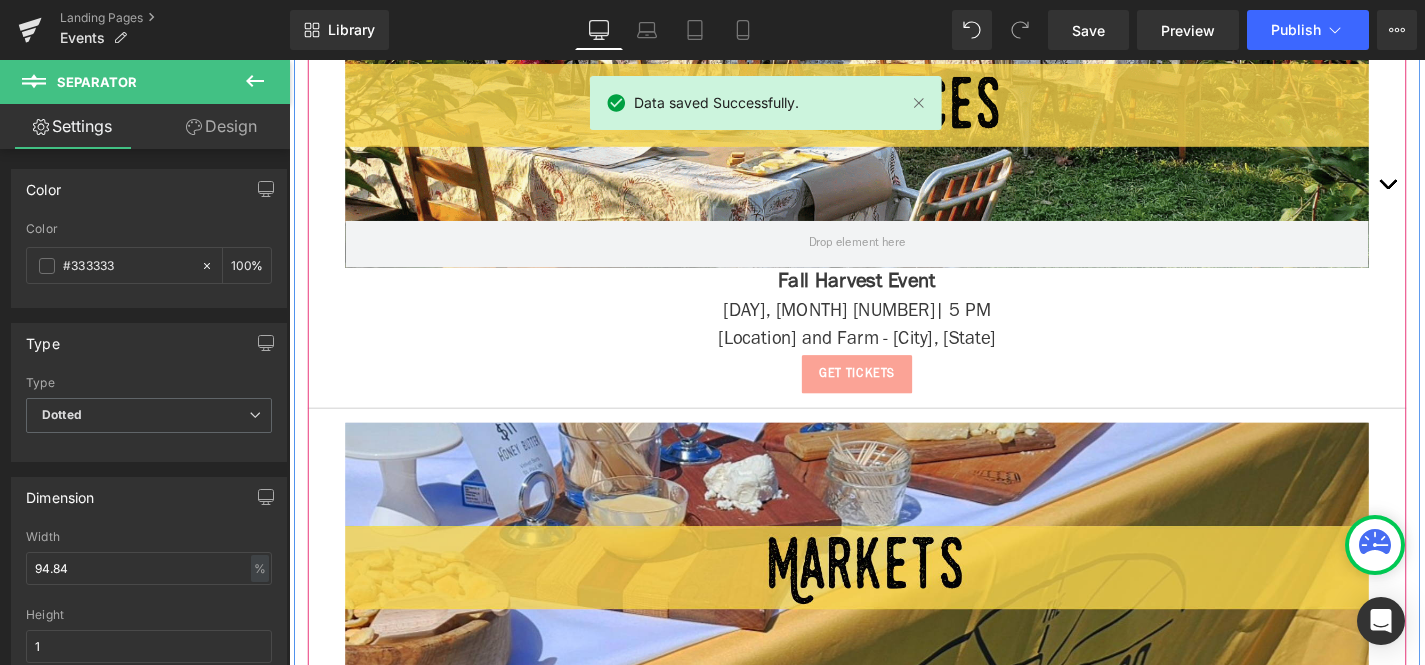 scroll, scrollTop: 2826, scrollLeft: 0, axis: vertical 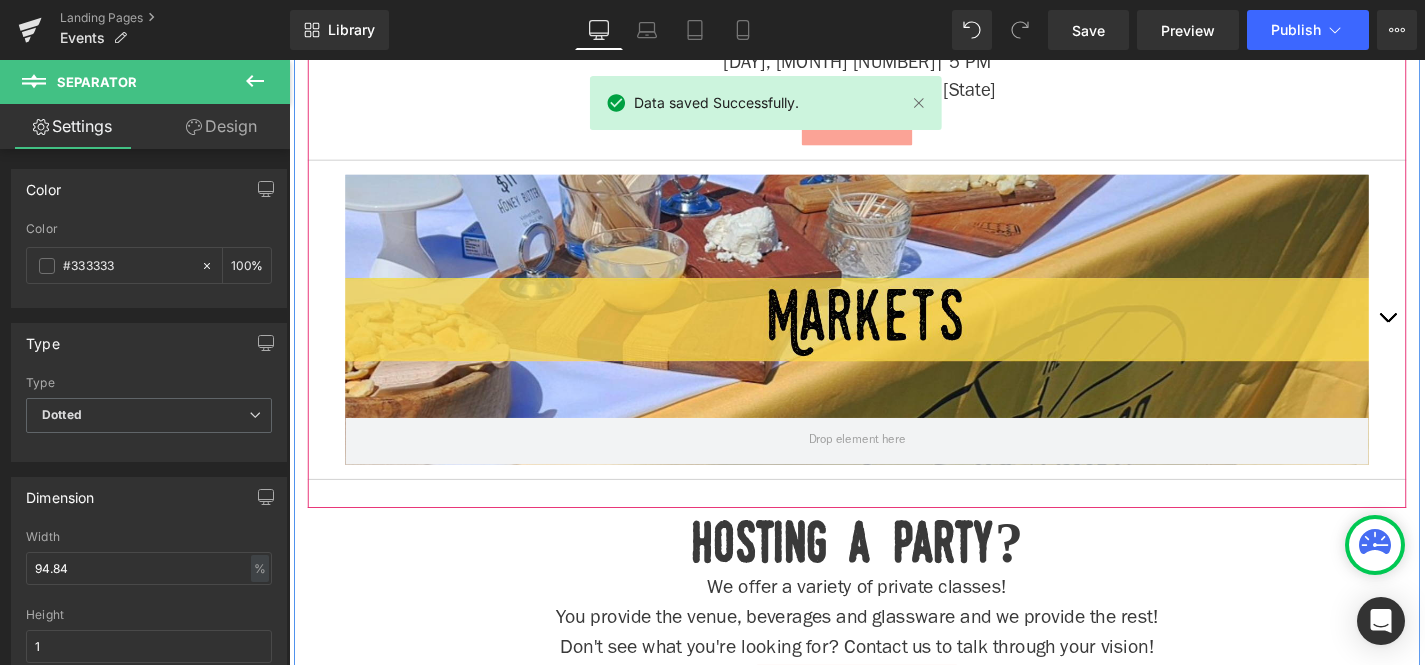 click at bounding box center [1459, 336] 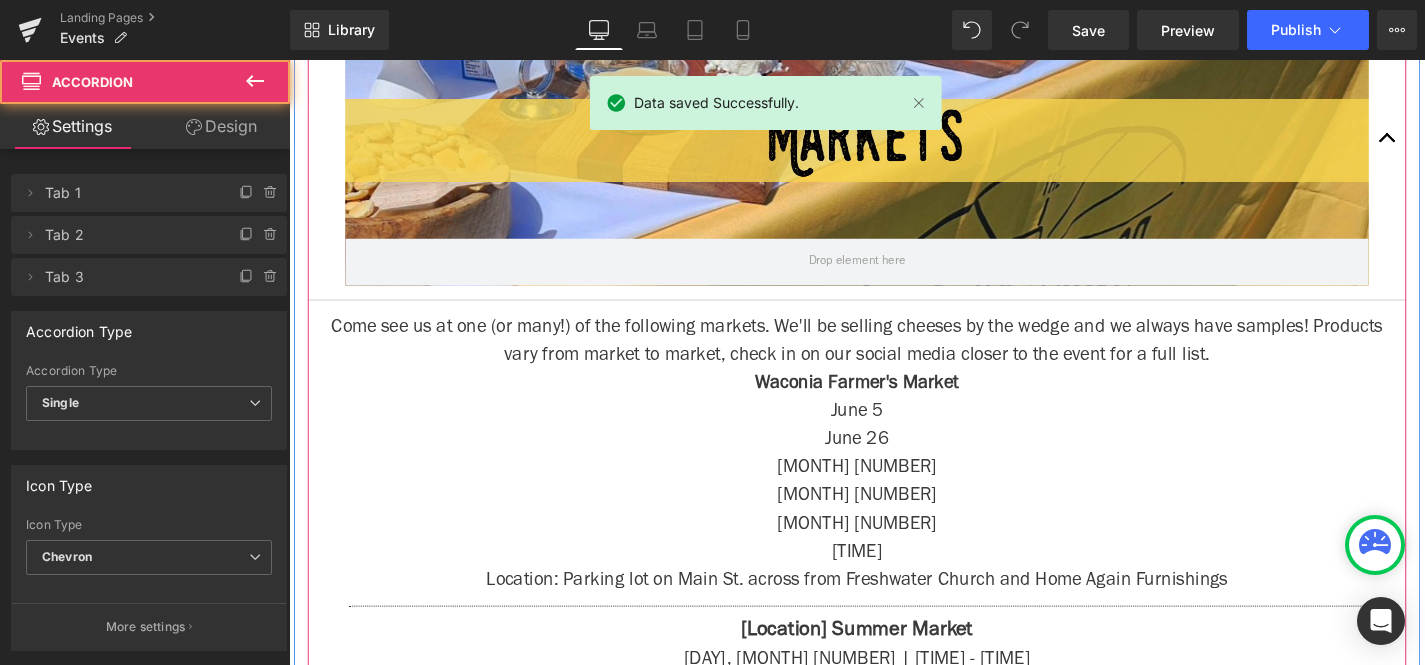 scroll, scrollTop: 1896, scrollLeft: 0, axis: vertical 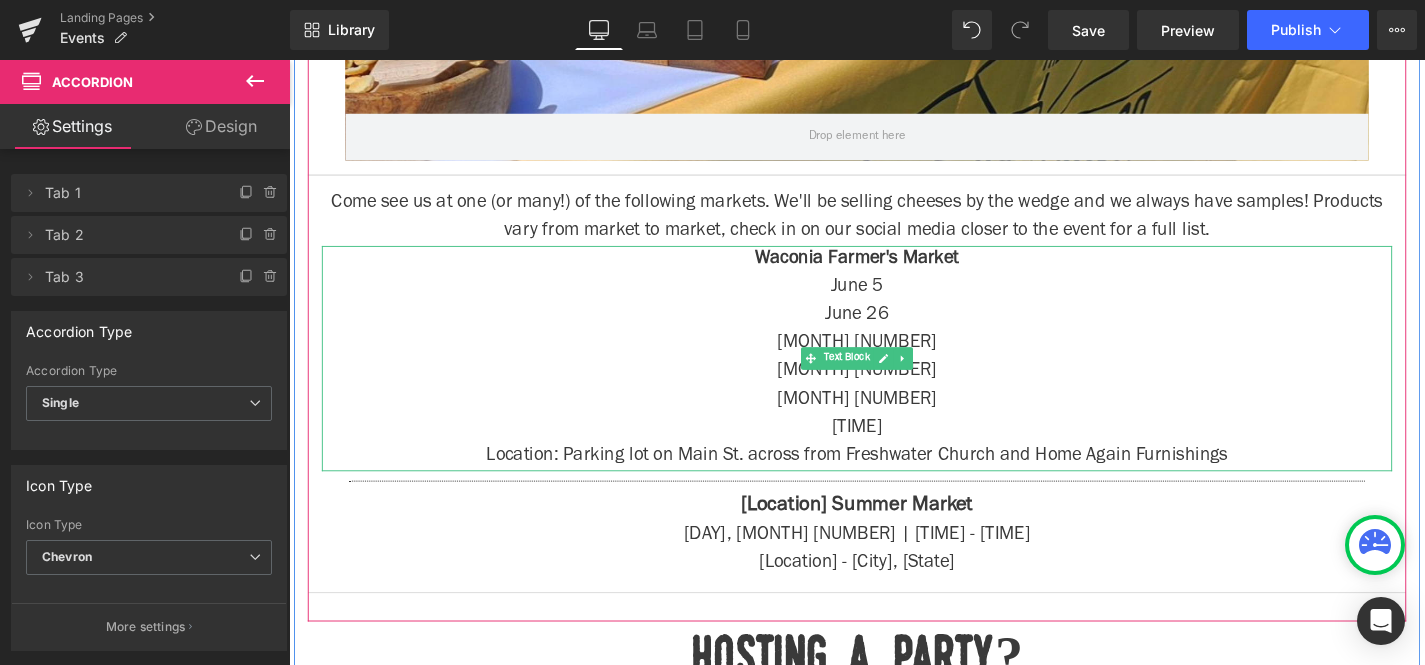 click on "[MONTH] [NUMBER]" at bounding box center (894, 363) 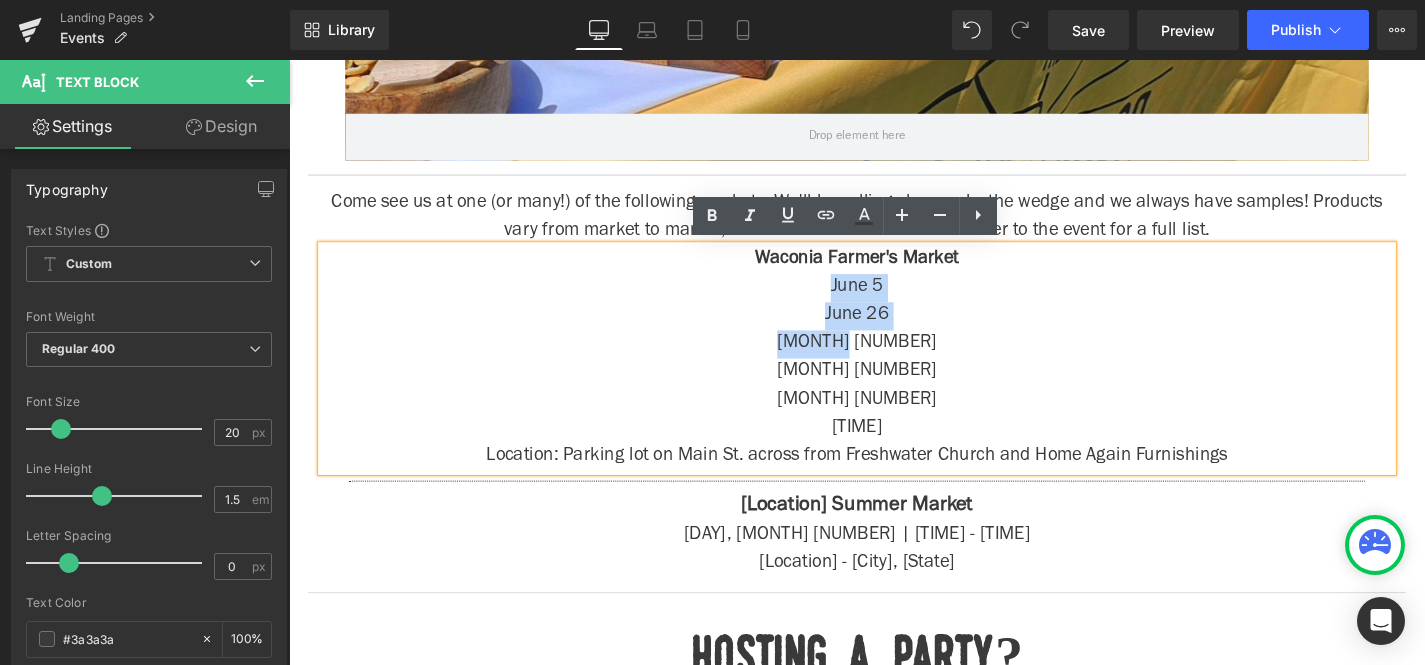 drag, startPoint x: 934, startPoint y: 362, endPoint x: 848, endPoint y: 303, distance: 104.292854 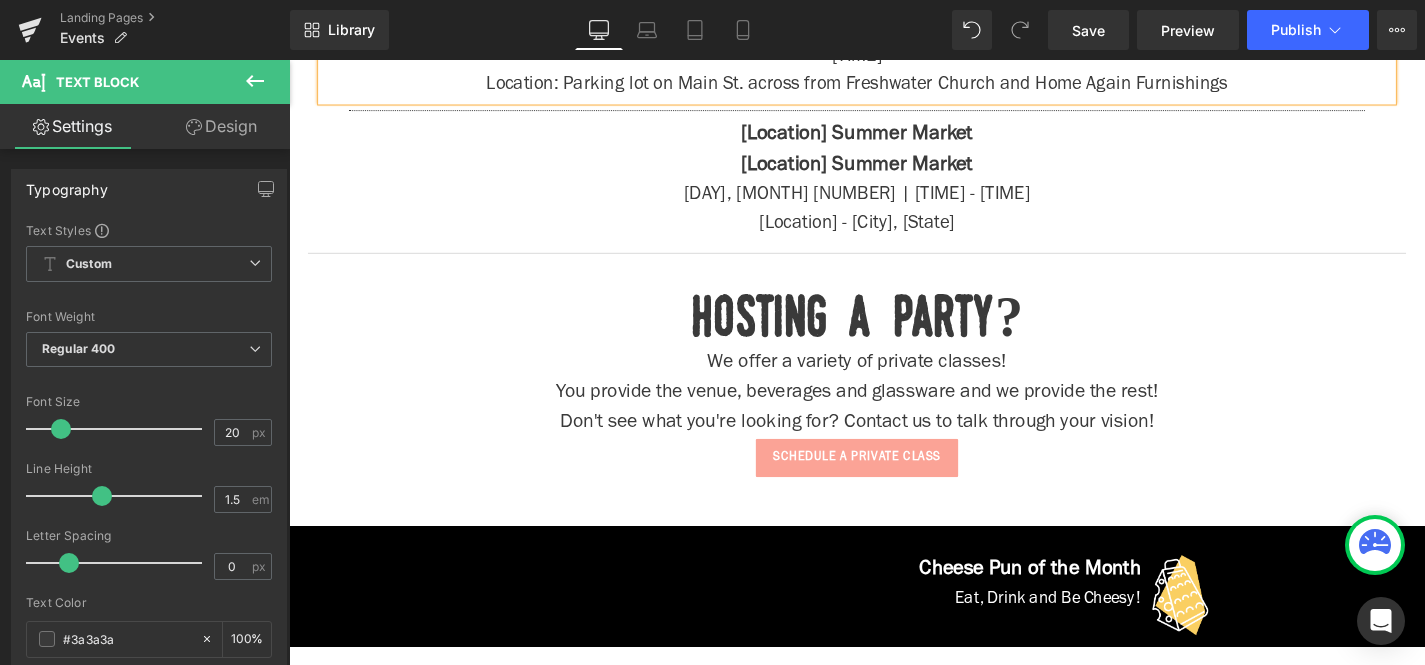 scroll, scrollTop: 2216, scrollLeft: 0, axis: vertical 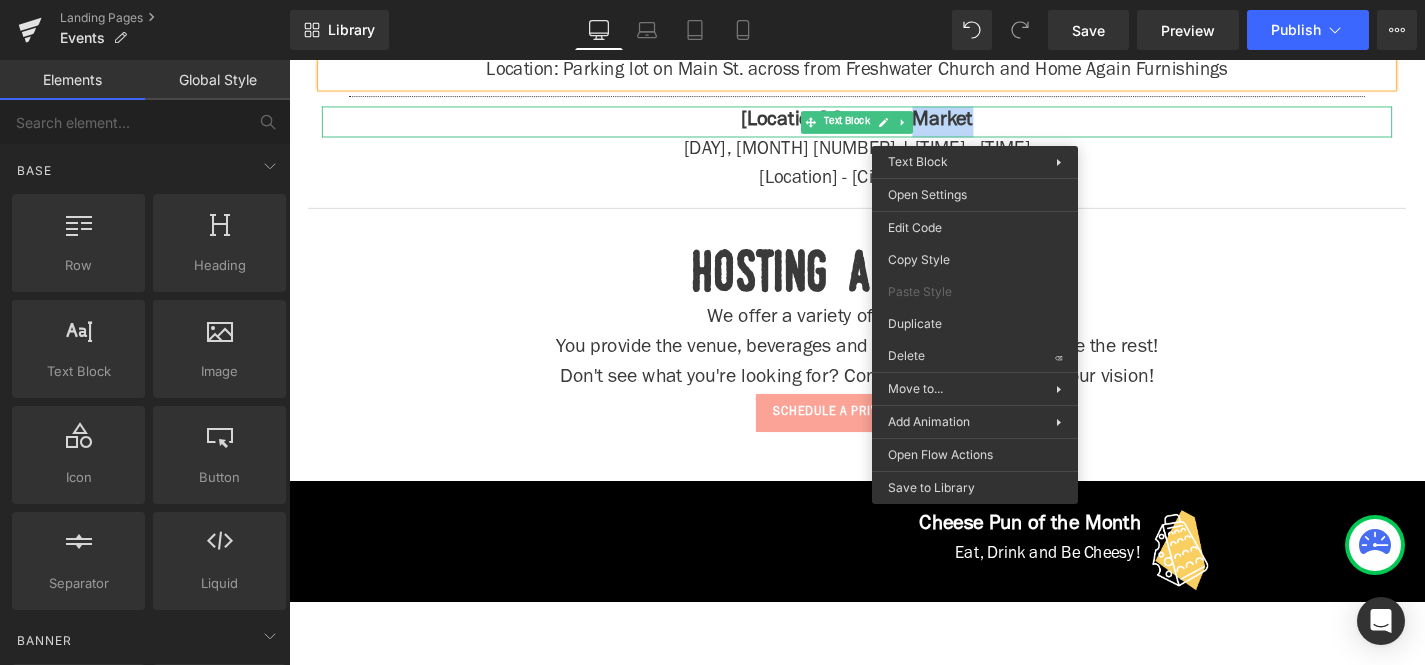 drag, startPoint x: 1013, startPoint y: 131, endPoint x: 1267, endPoint y: 223, distance: 270.1481 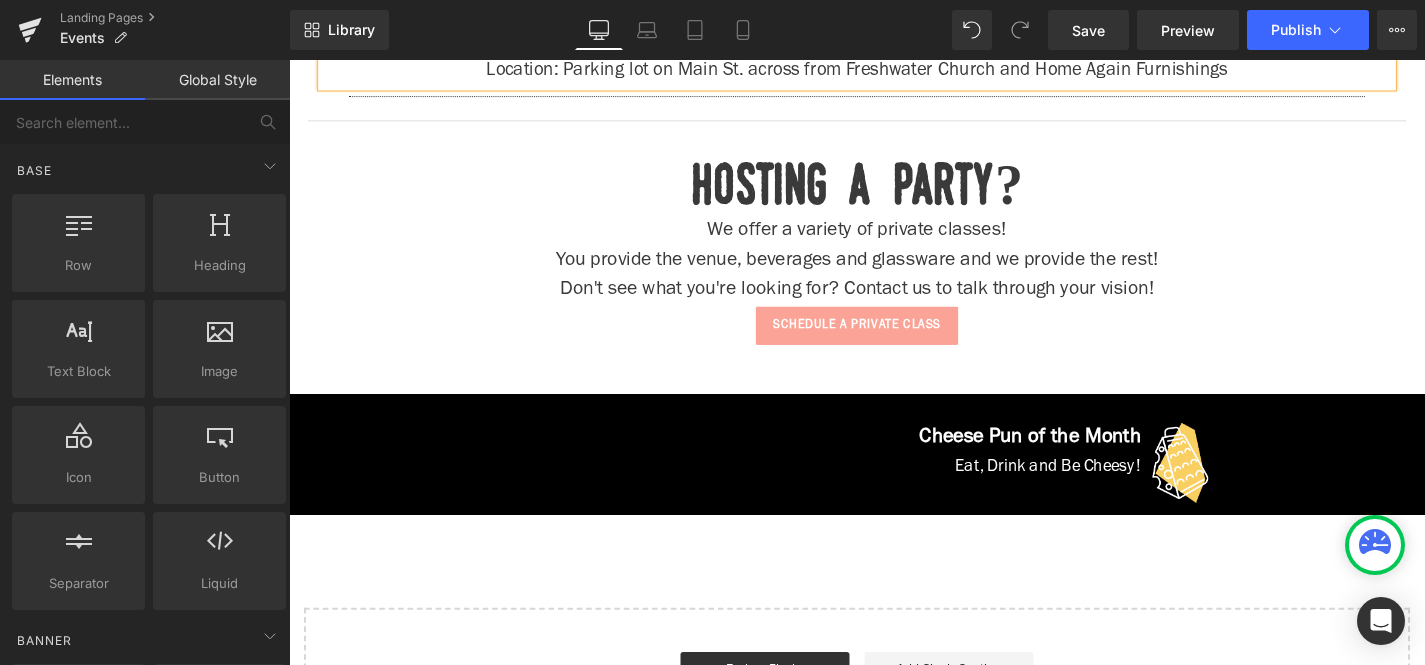 click on "hosting a party?" at bounding box center (894, 191) 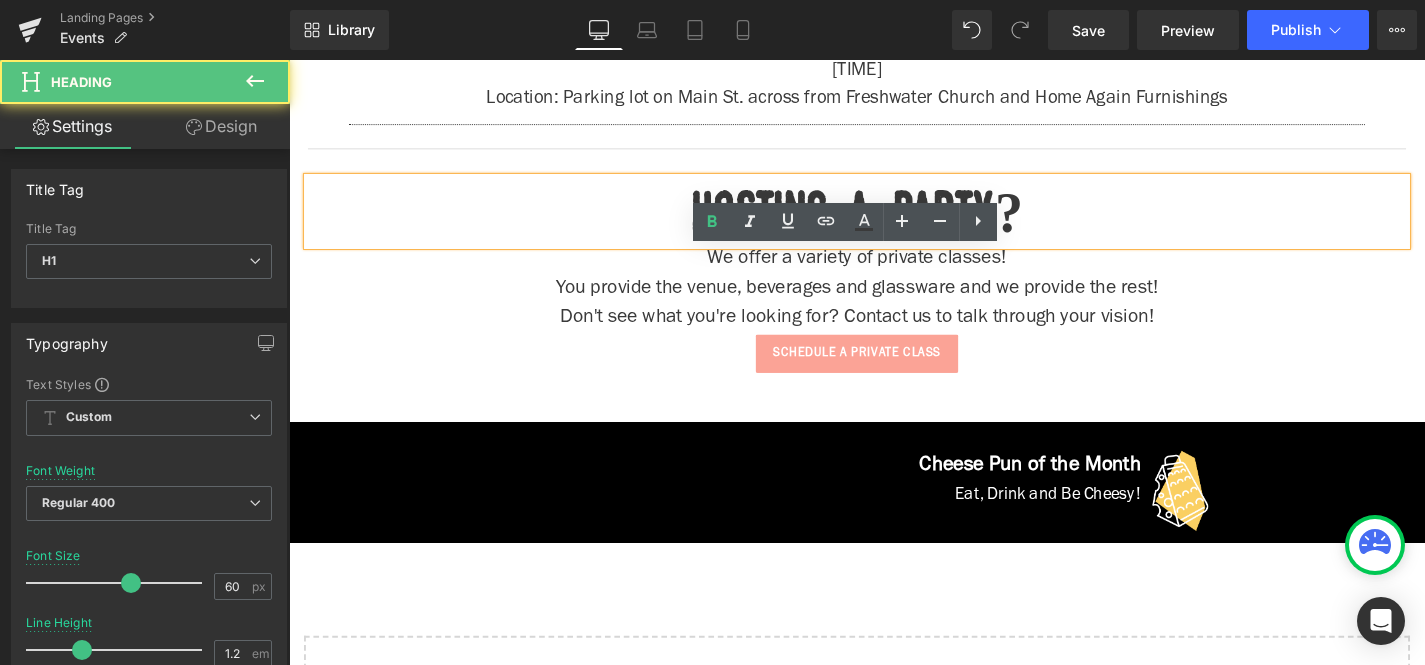 scroll, scrollTop: 2107, scrollLeft: 0, axis: vertical 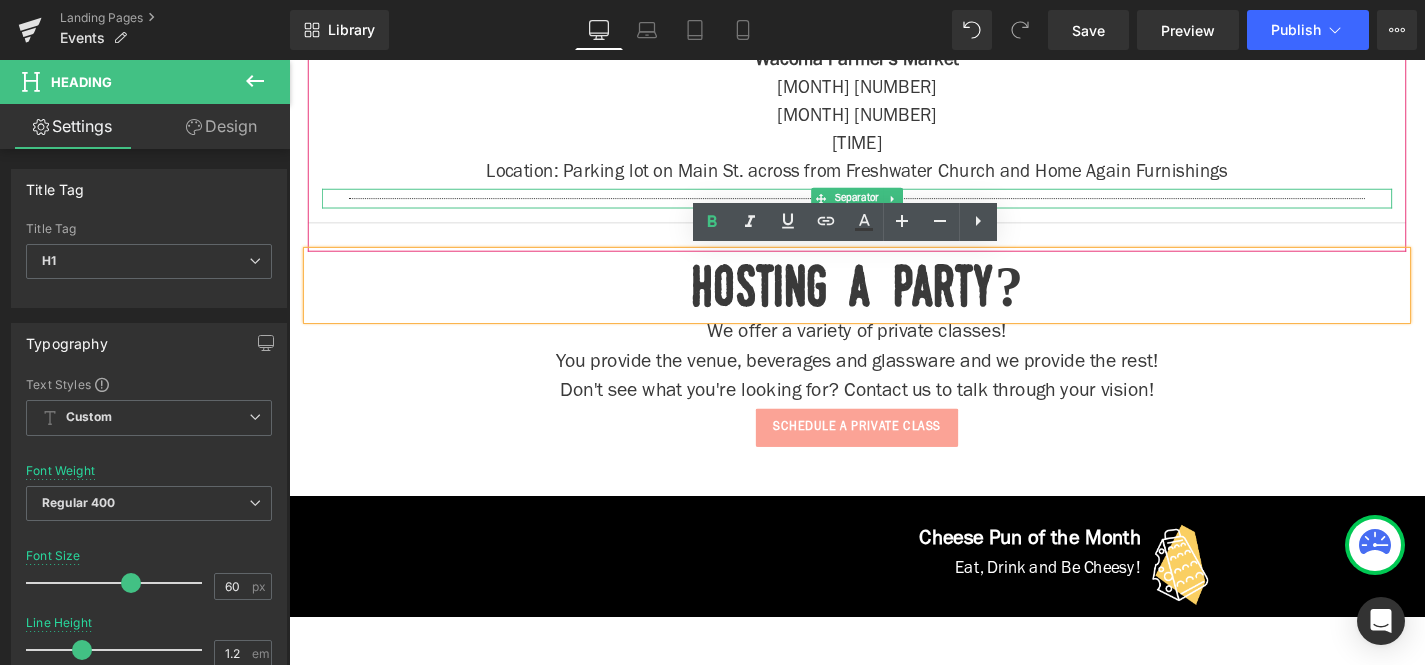 click at bounding box center [894, 207] 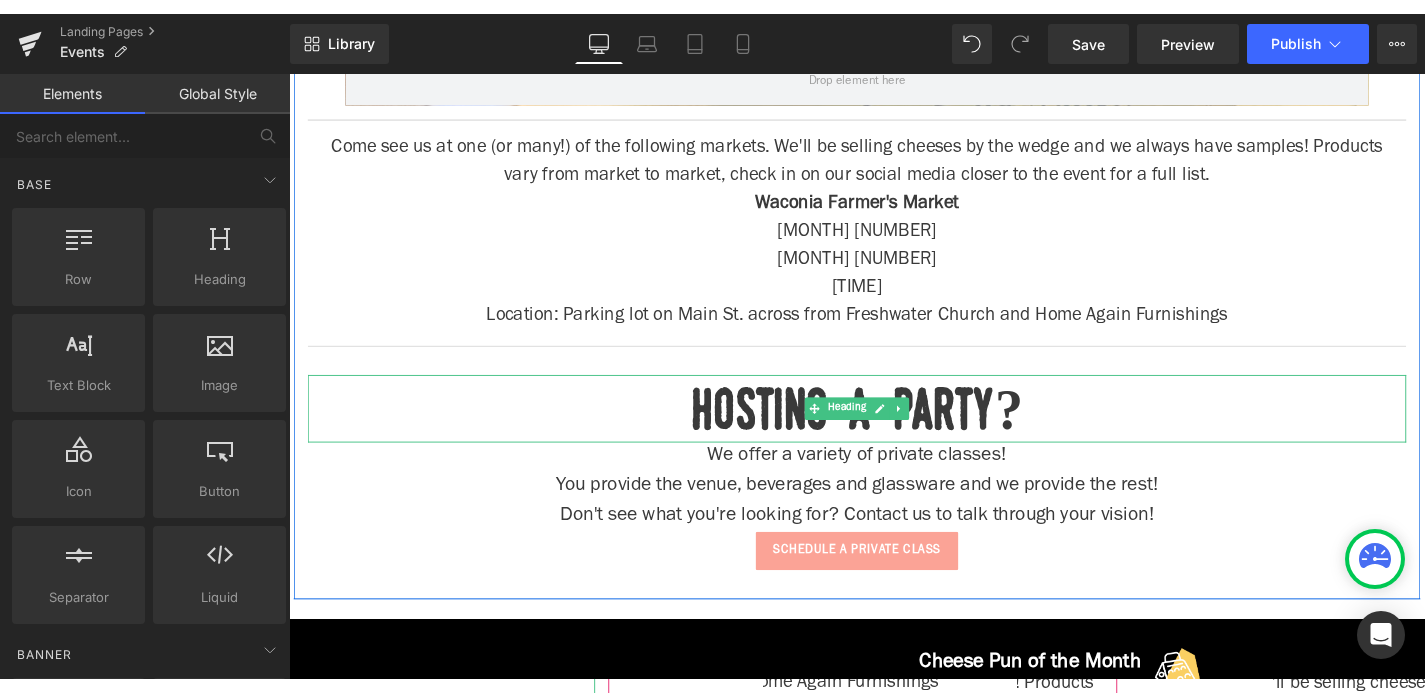 scroll, scrollTop: 1818, scrollLeft: 0, axis: vertical 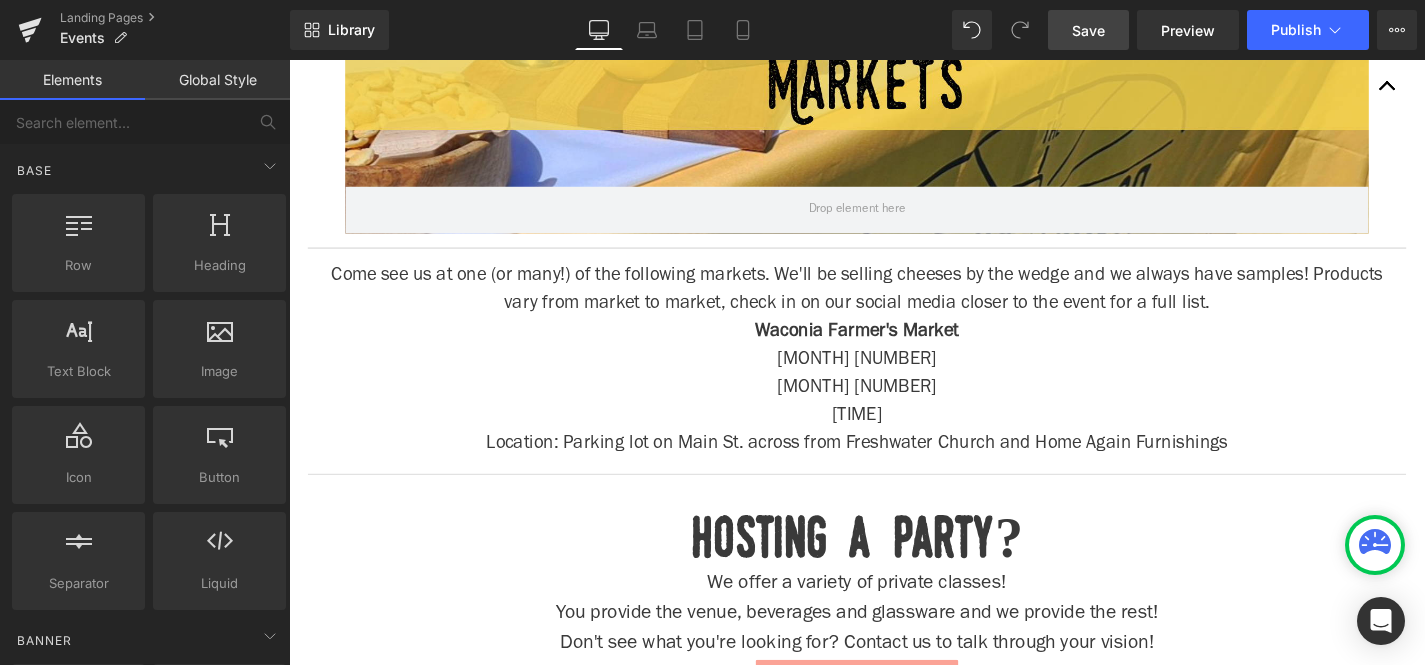 click on "Save" at bounding box center [1088, 30] 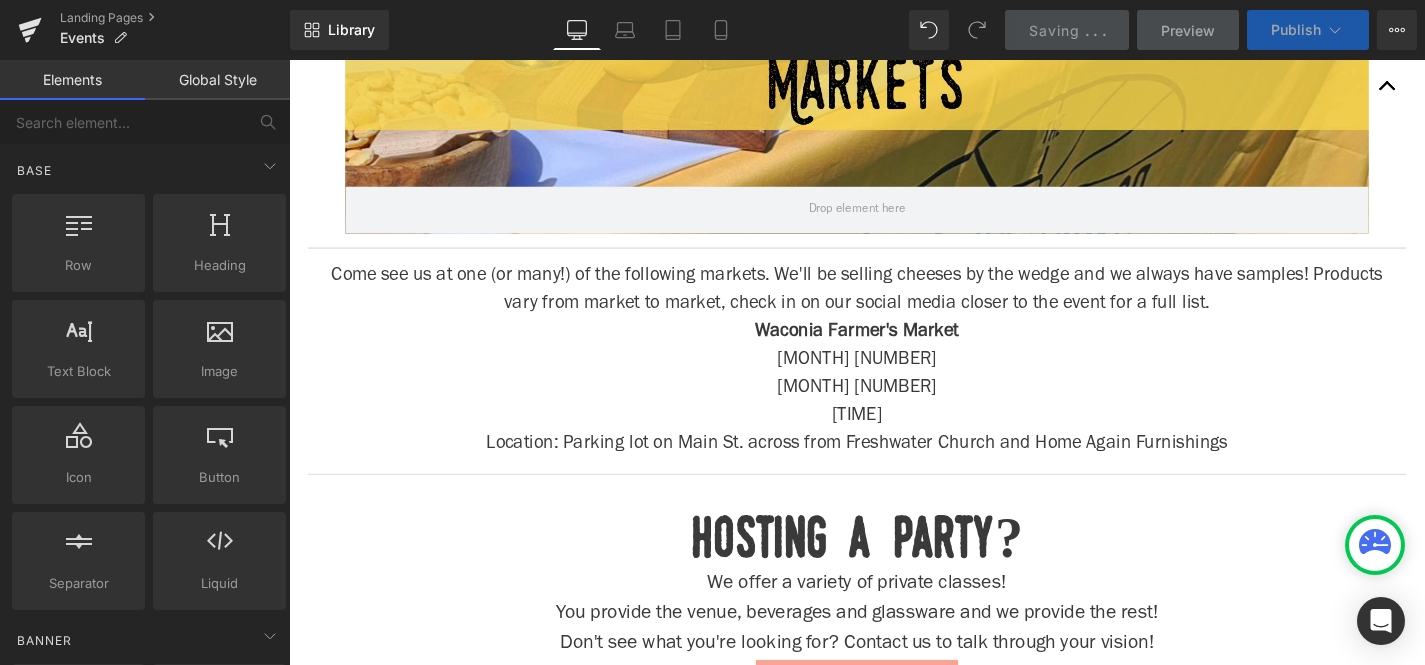 click on "Publish" at bounding box center (1296, 30) 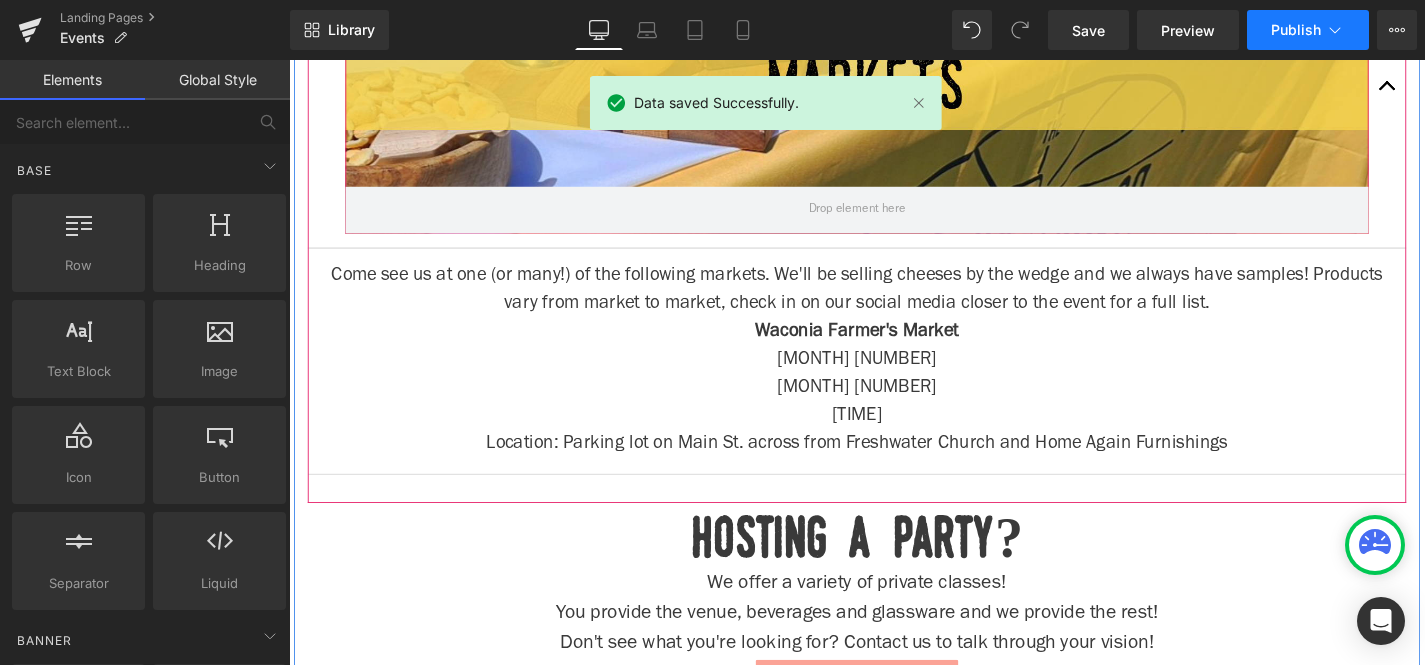 click on "Publish" at bounding box center [1308, 30] 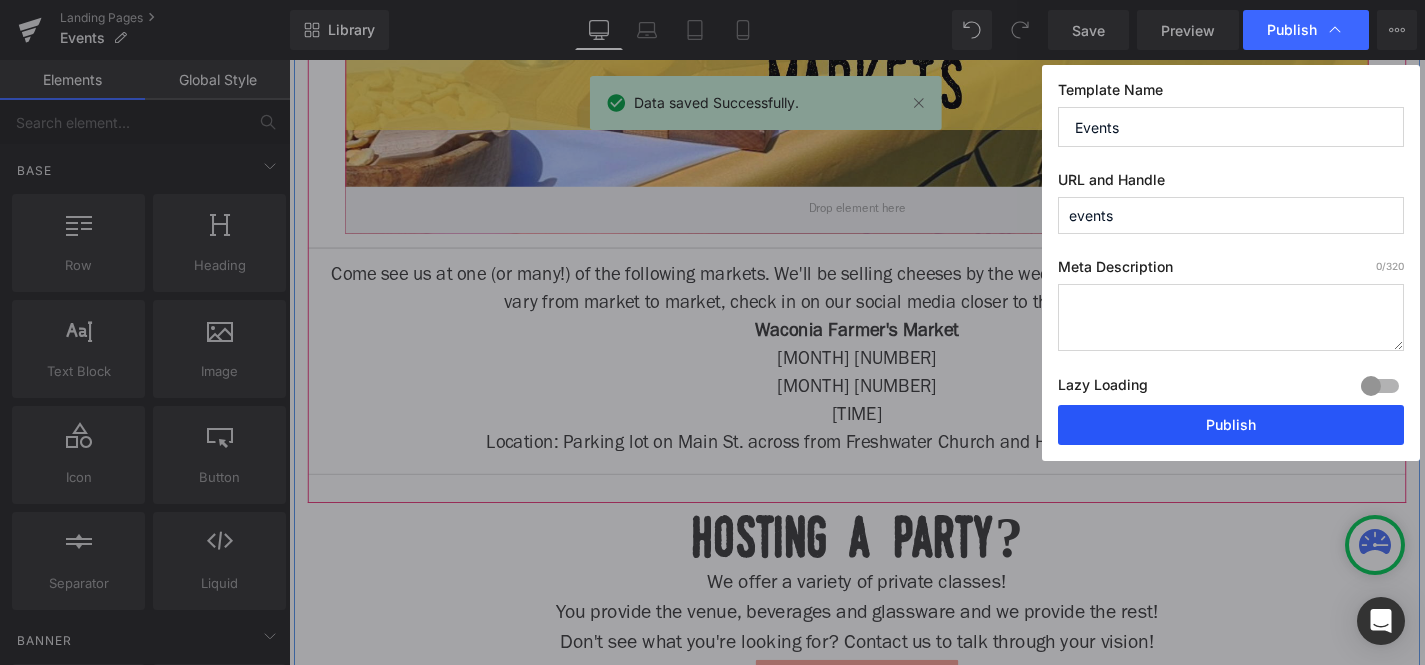 click on "Publish" at bounding box center [1231, 425] 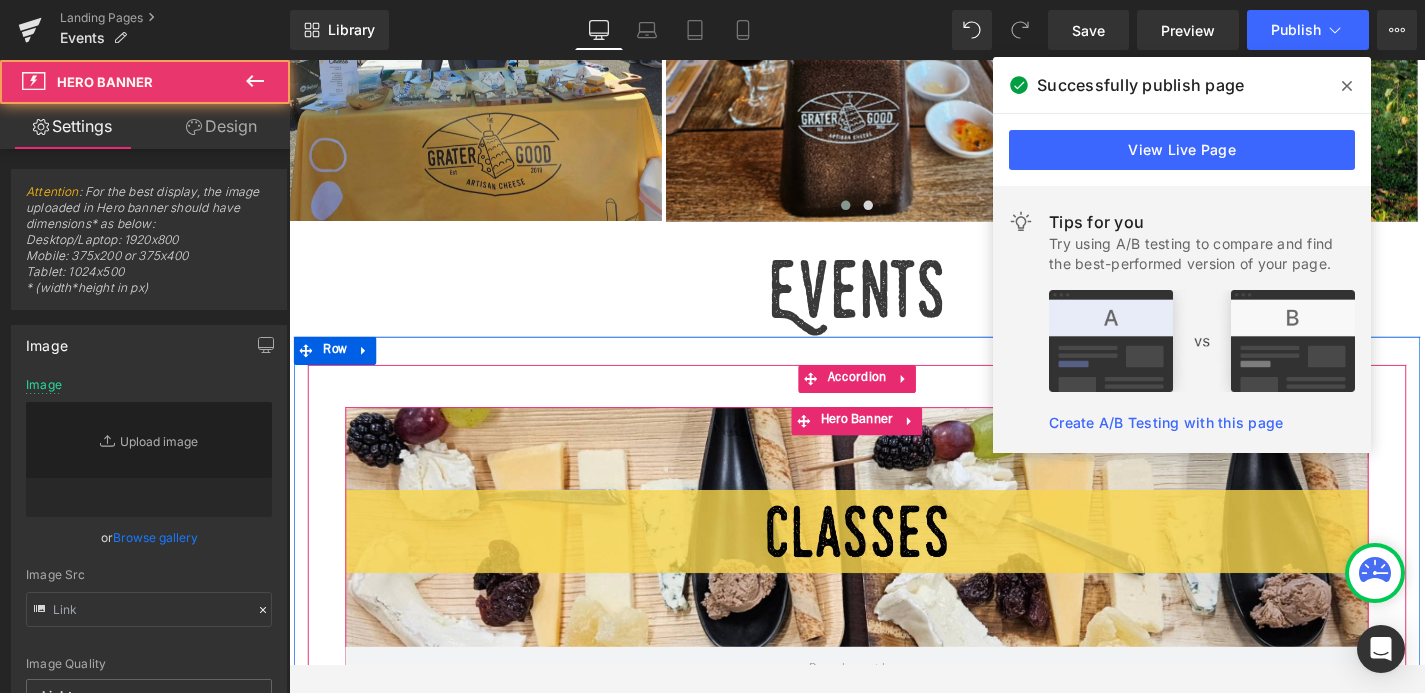 click at bounding box center (894, 582) 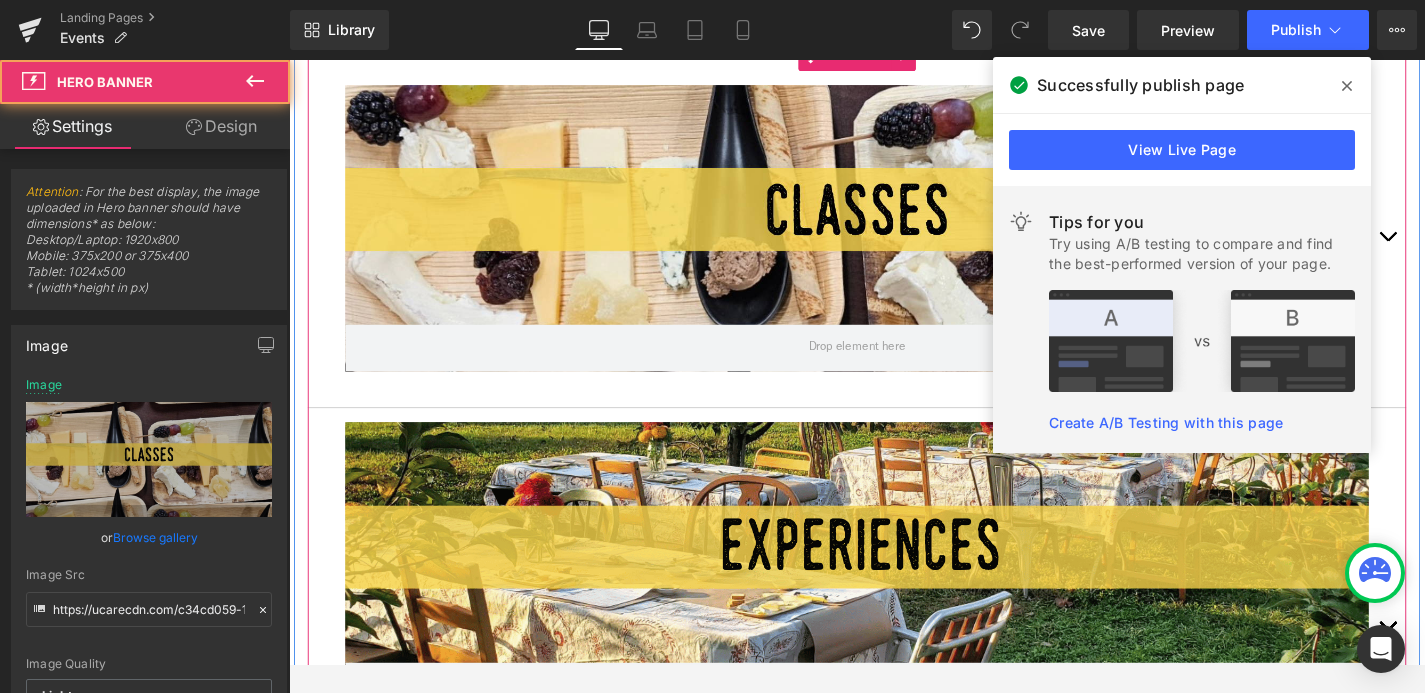 scroll, scrollTop: 1202, scrollLeft: 0, axis: vertical 